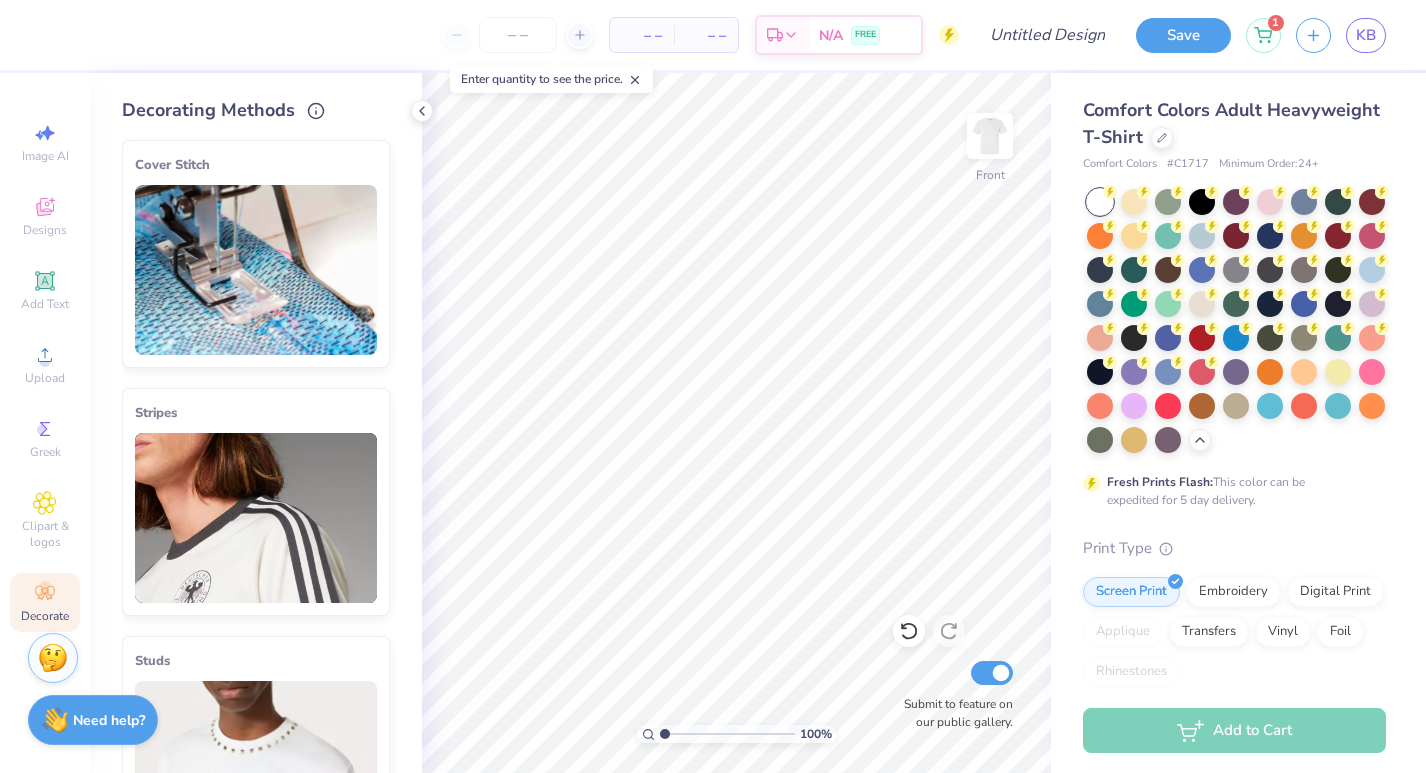 scroll, scrollTop: 0, scrollLeft: 0, axis: both 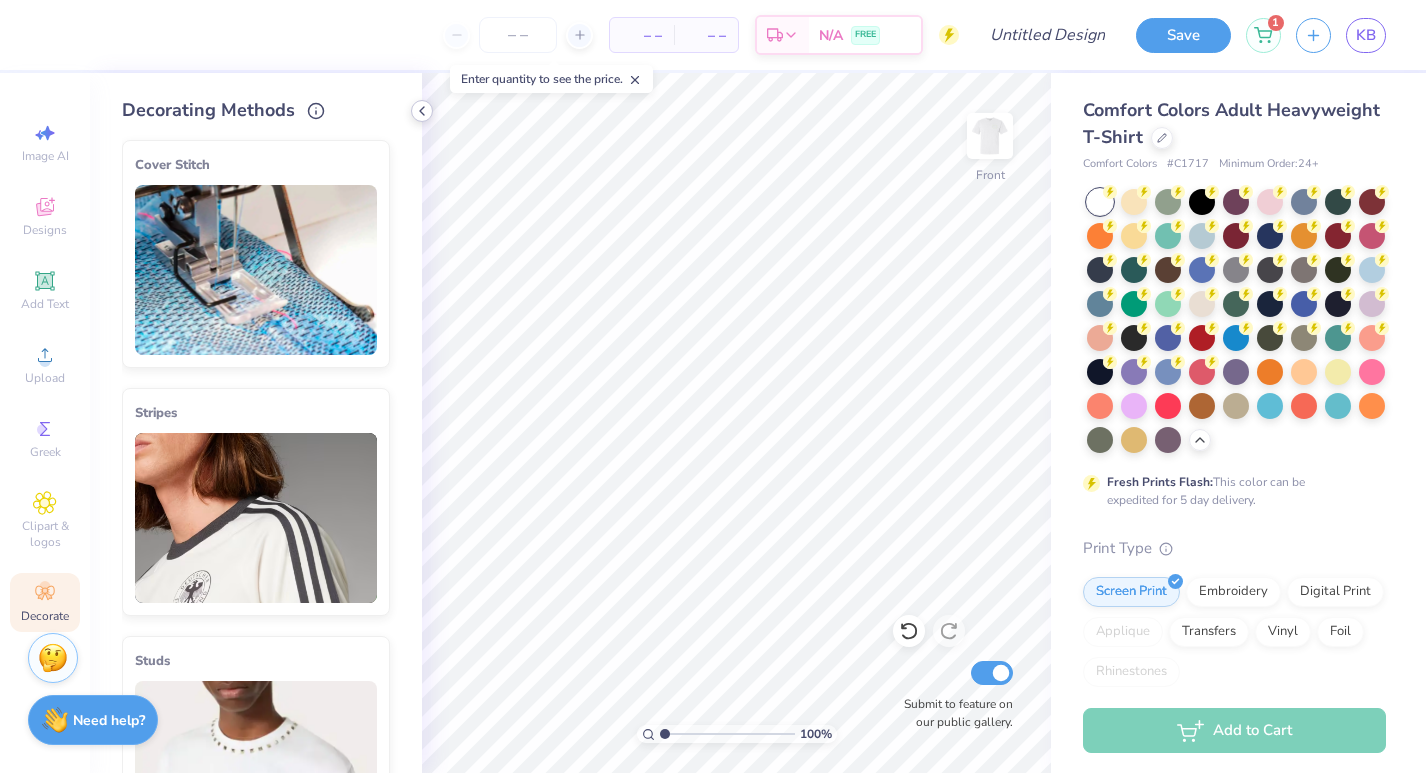 click 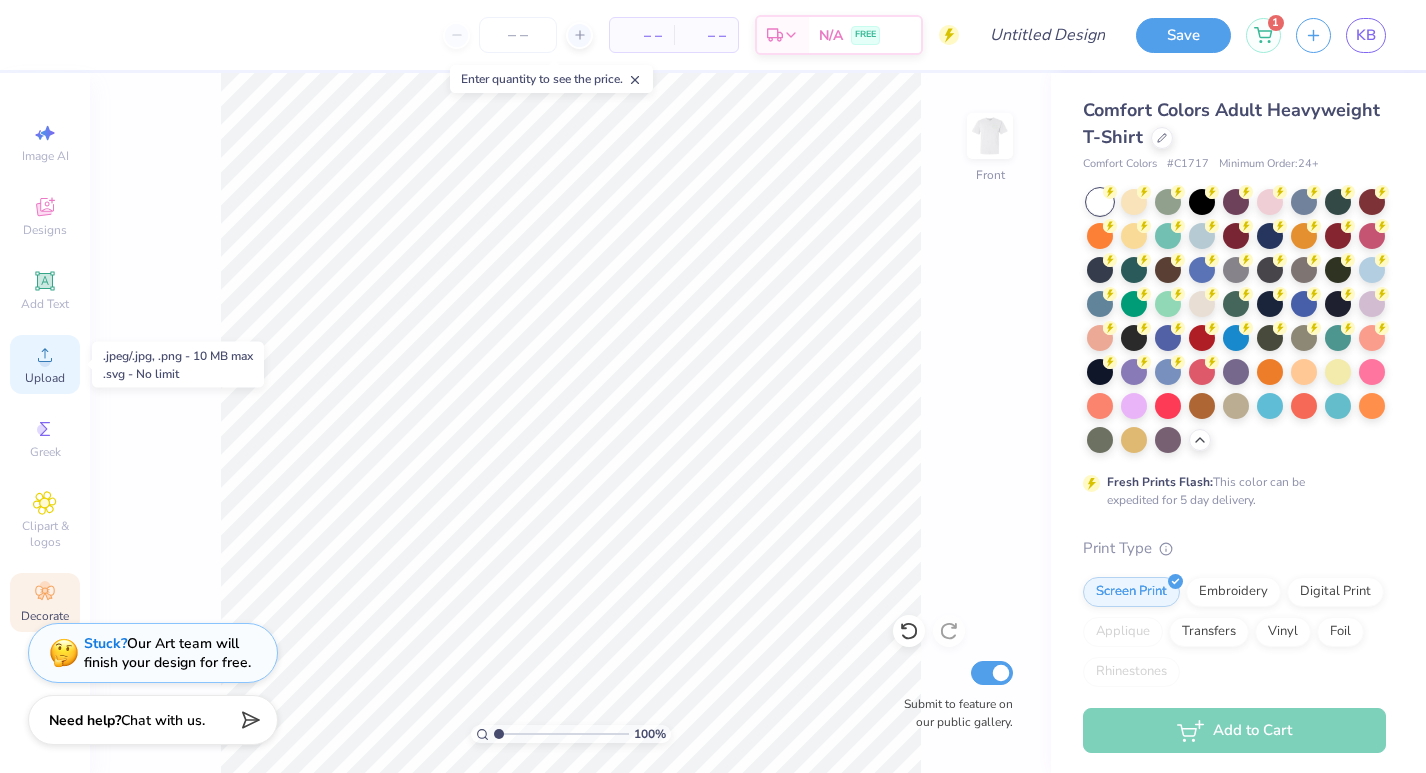 click 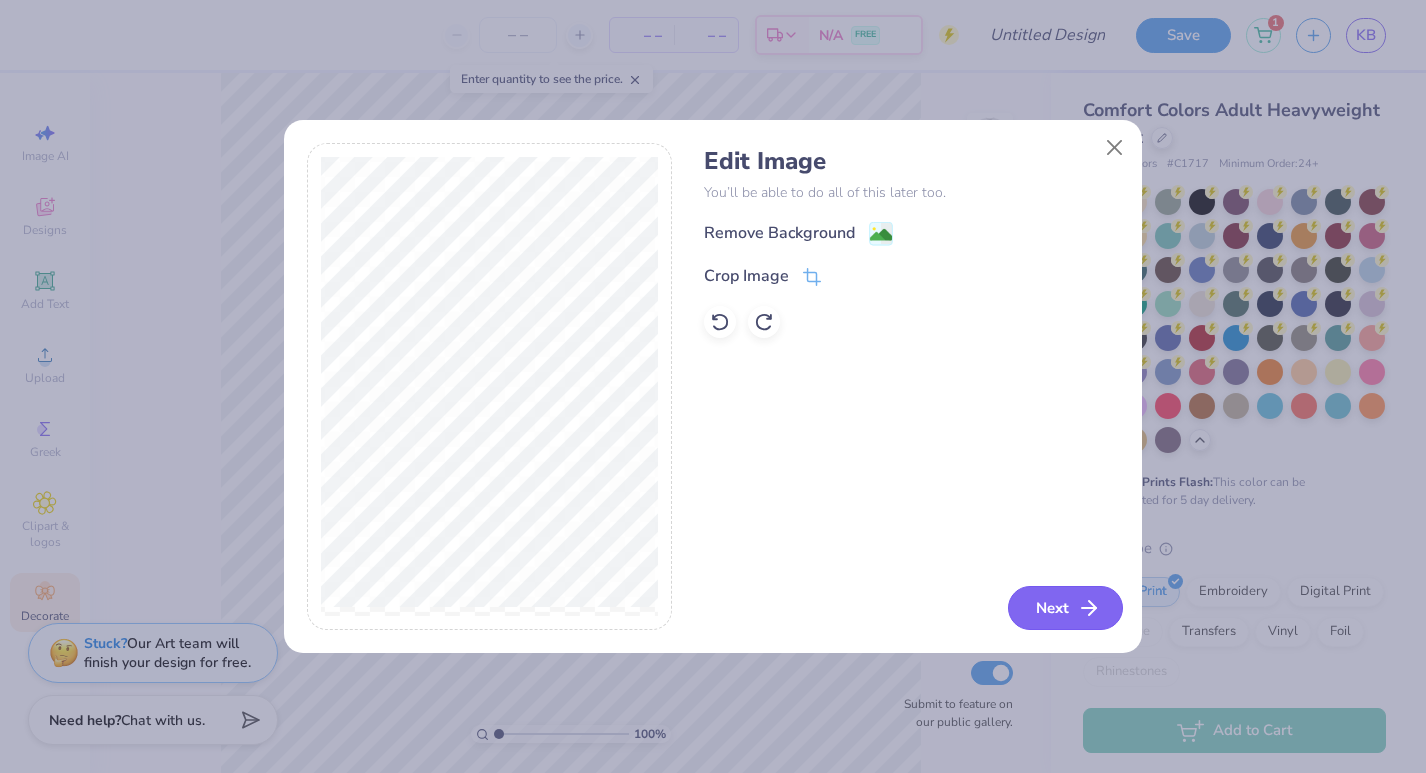 click on "Next" at bounding box center [1065, 608] 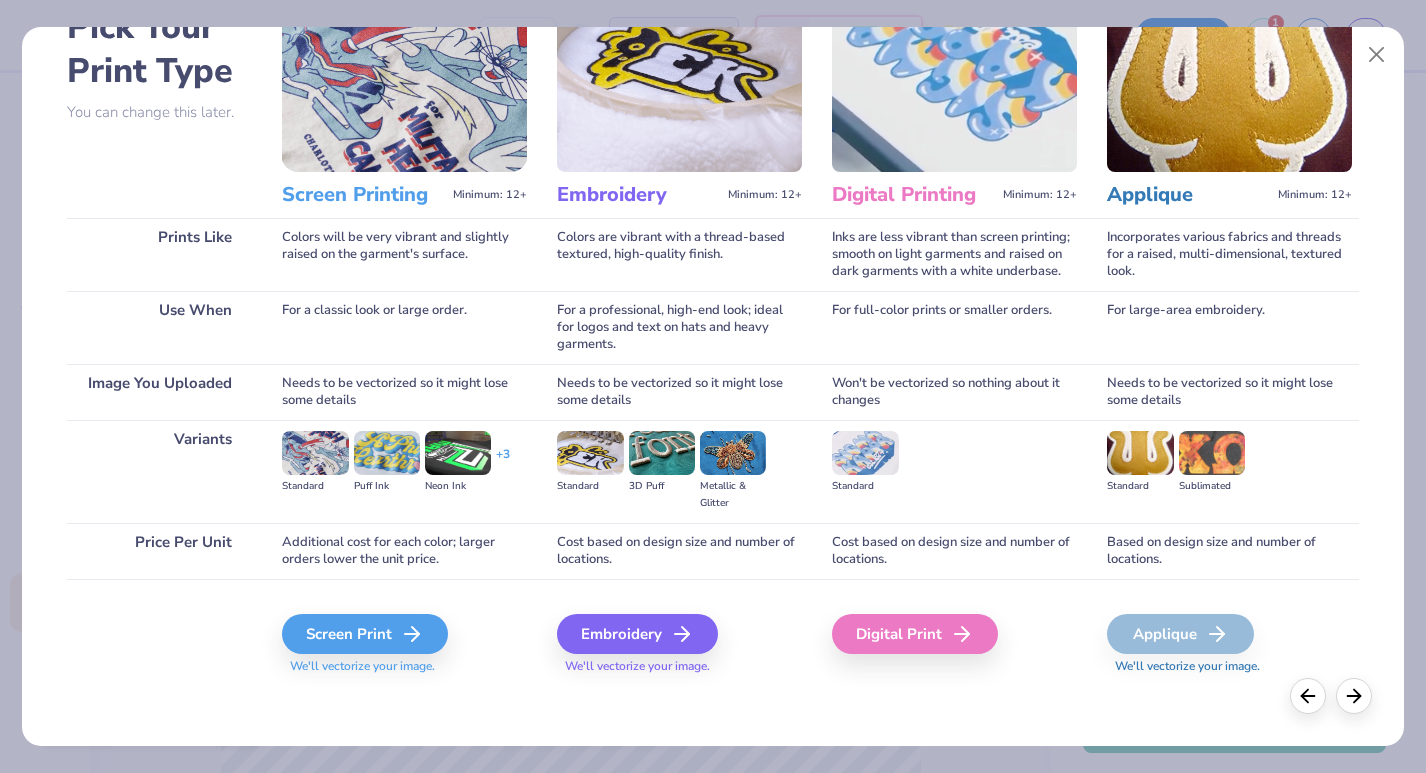 scroll, scrollTop: 124, scrollLeft: 0, axis: vertical 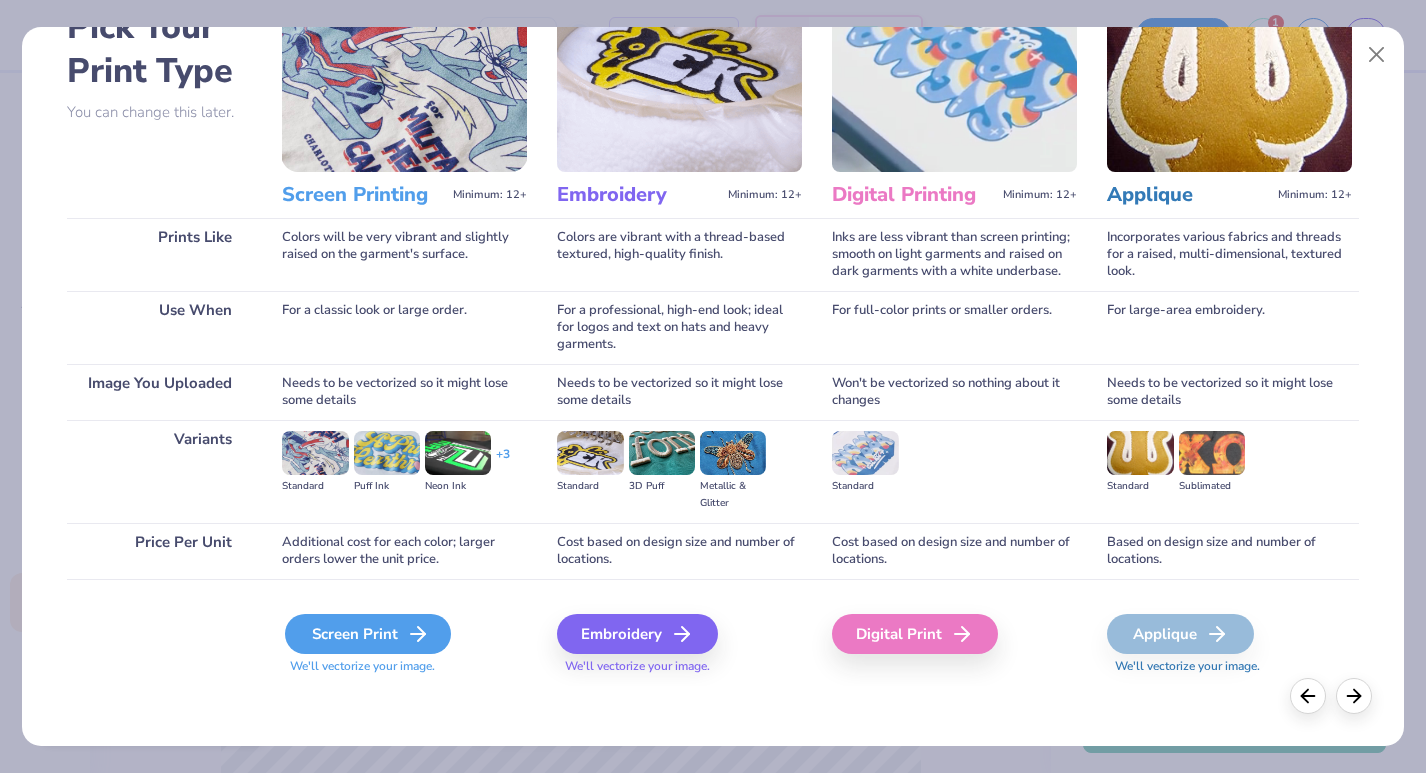 click on "Screen Print" at bounding box center (368, 634) 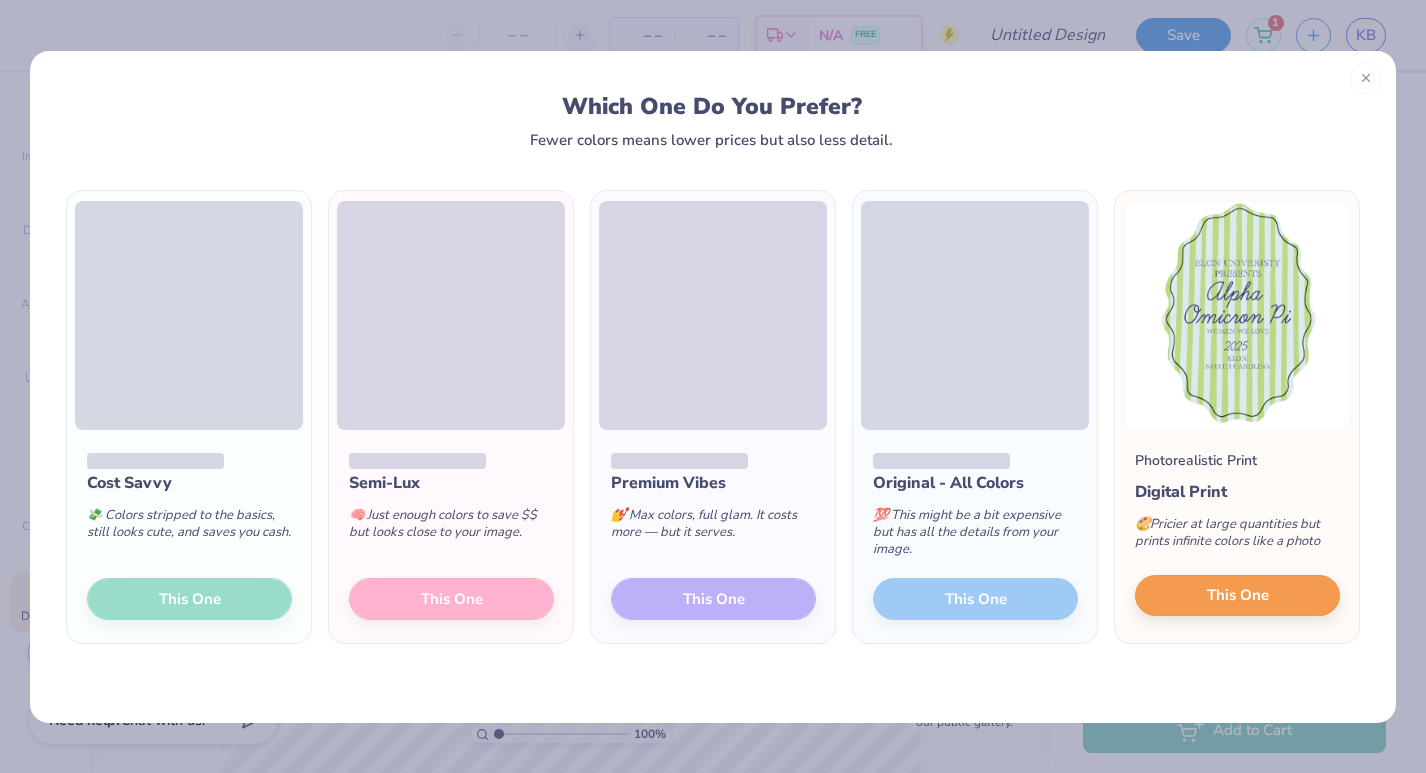 click on "This One" at bounding box center (1238, 595) 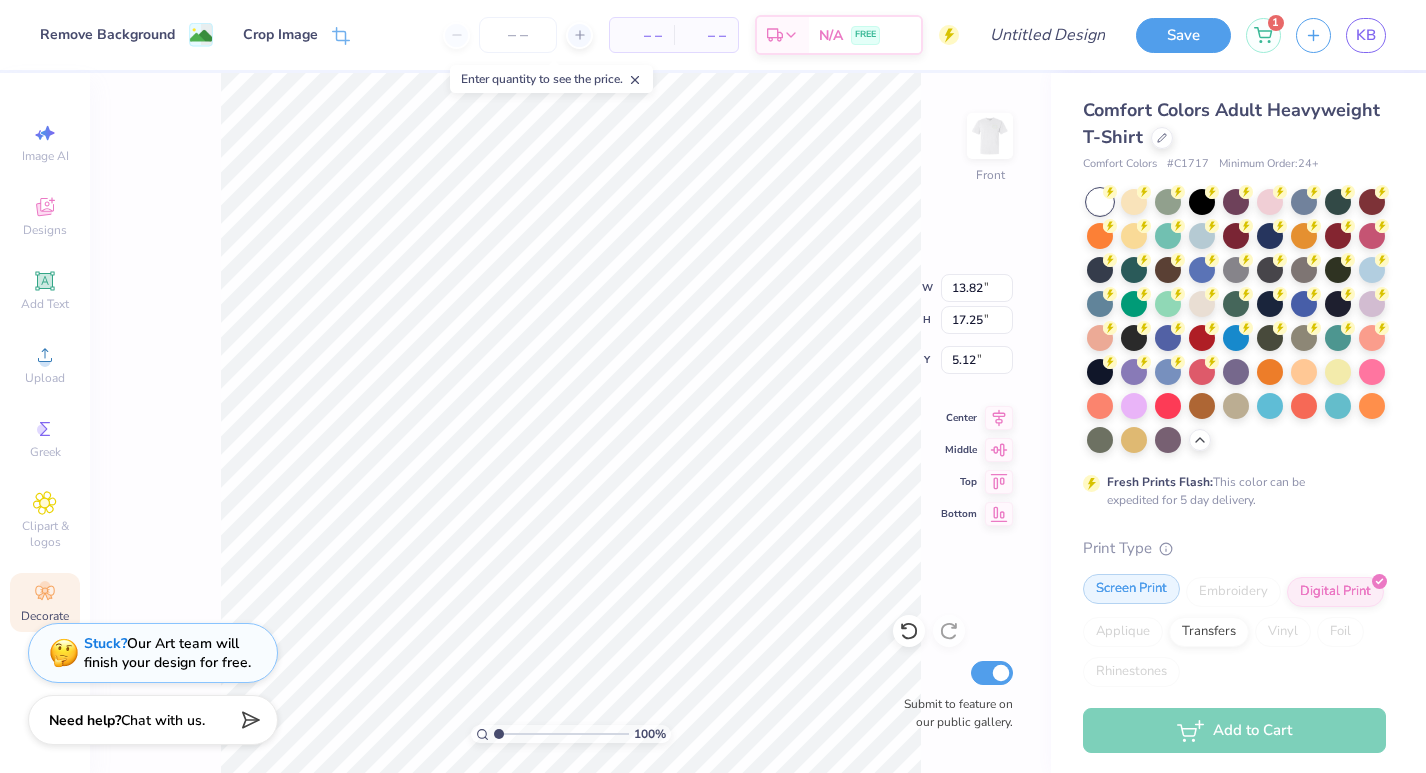 click on "Screen Print" at bounding box center (1131, 589) 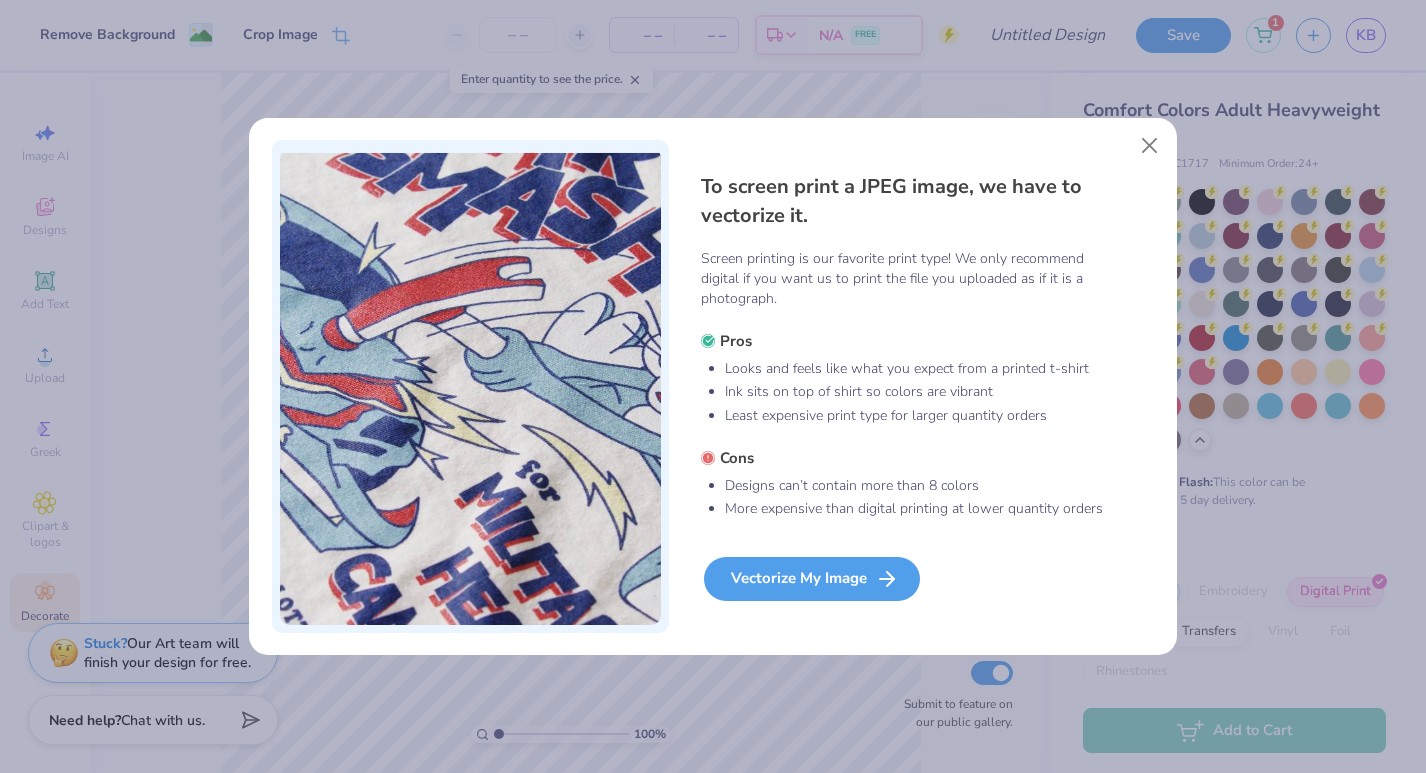 click on "Vectorize My Image" at bounding box center [812, 579] 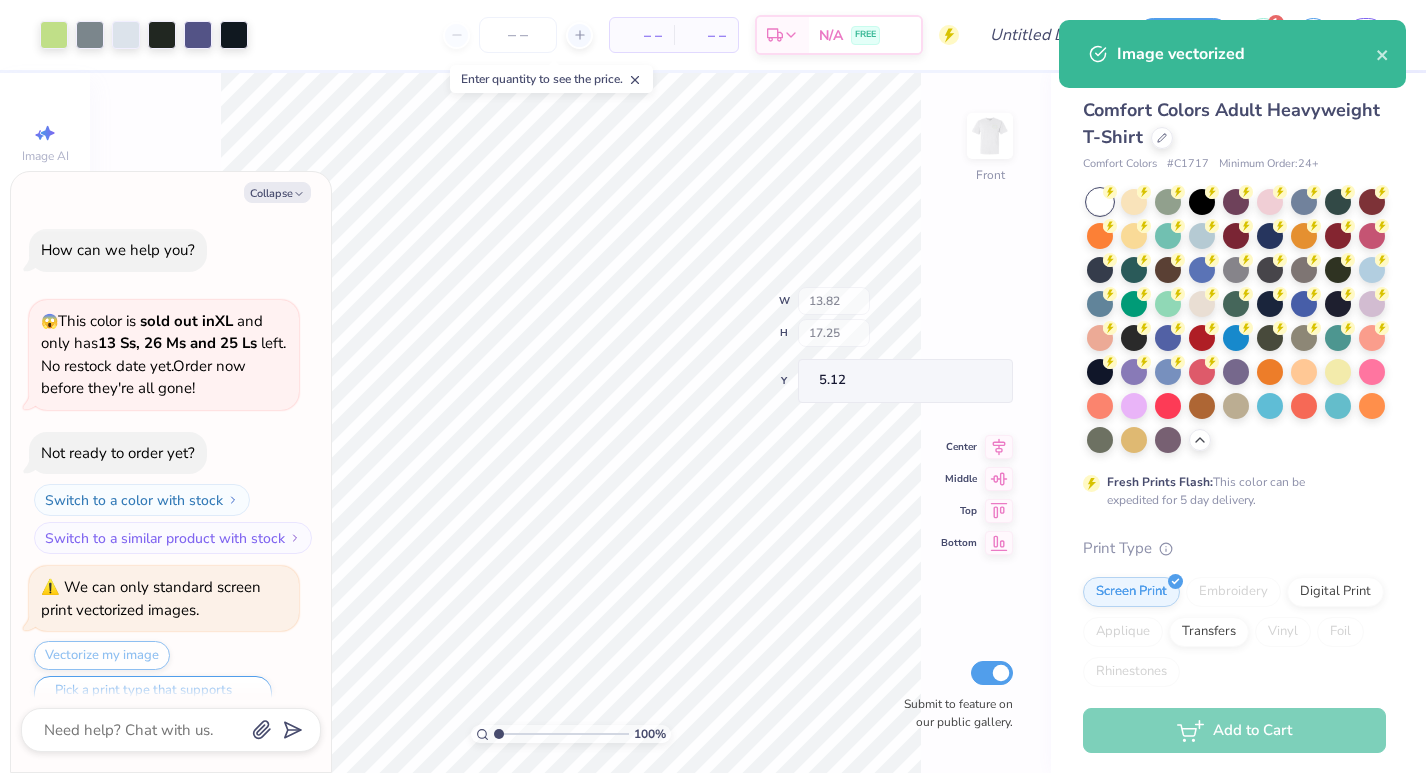 scroll, scrollTop: 34, scrollLeft: 0, axis: vertical 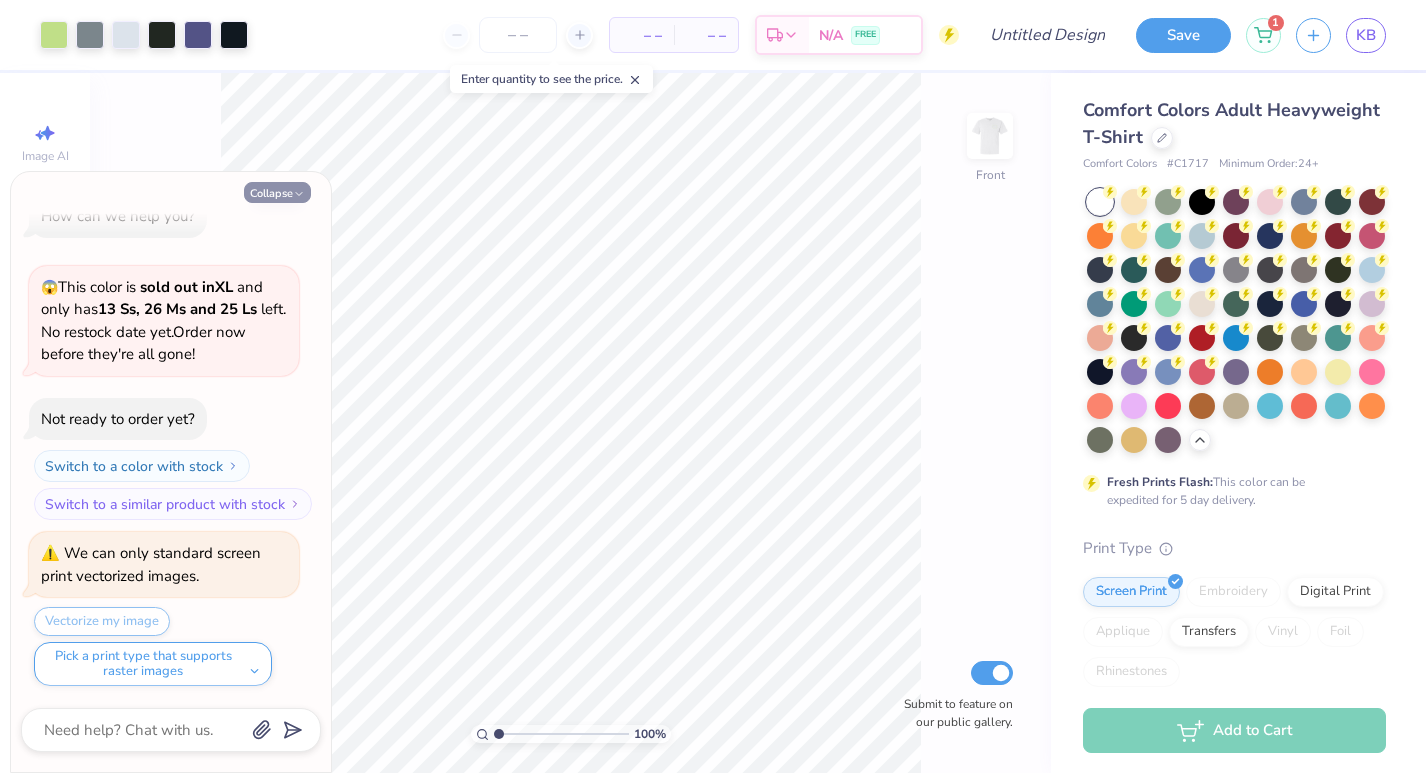 click 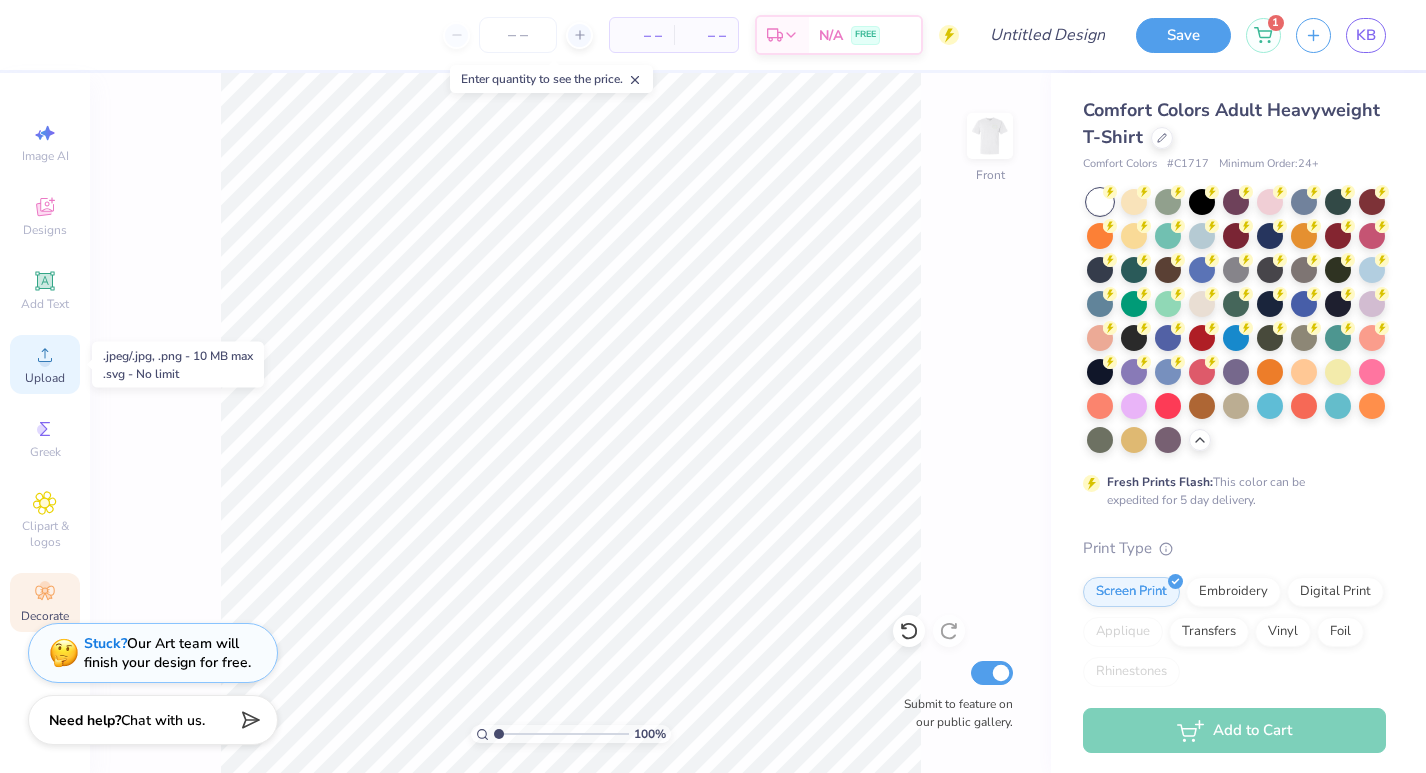 click on "Upload" at bounding box center (45, 378) 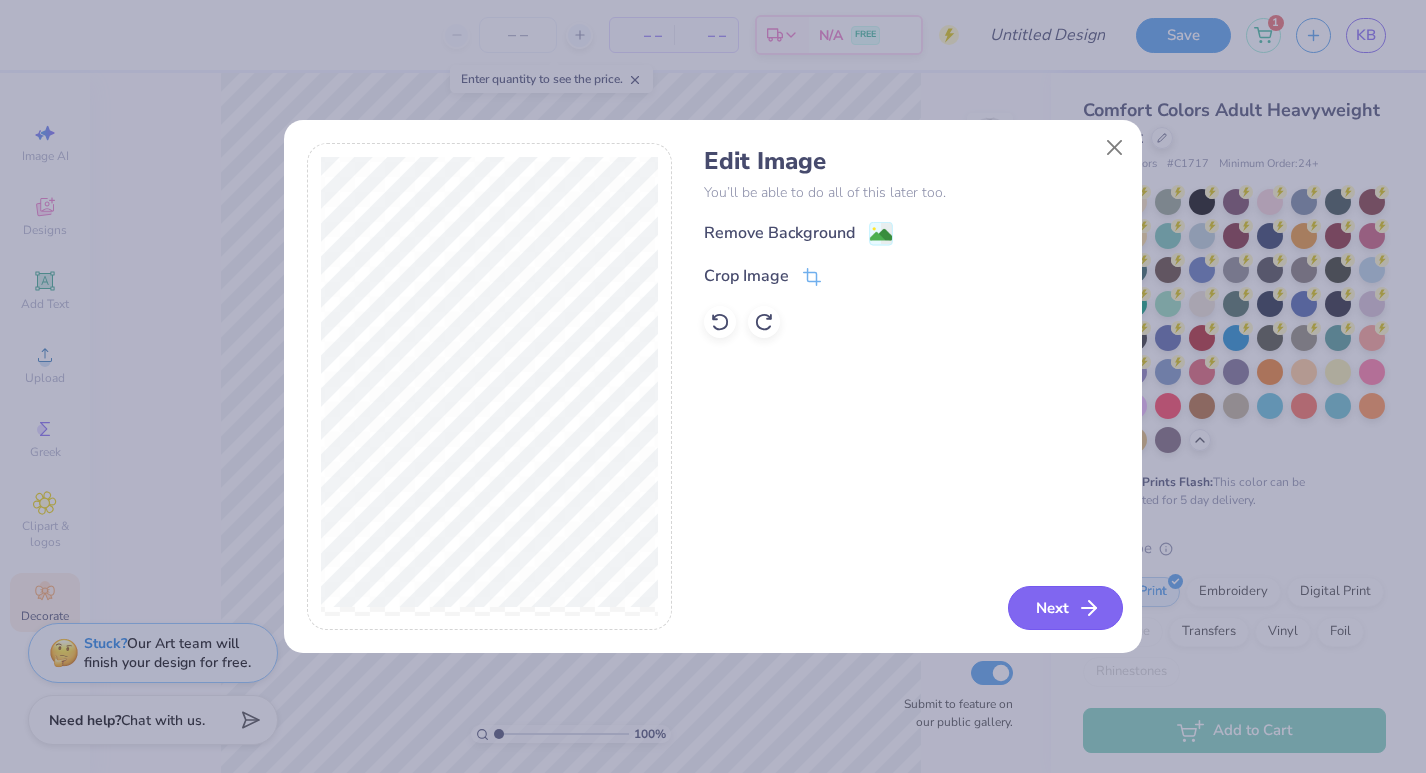 click on "Next" at bounding box center [1065, 608] 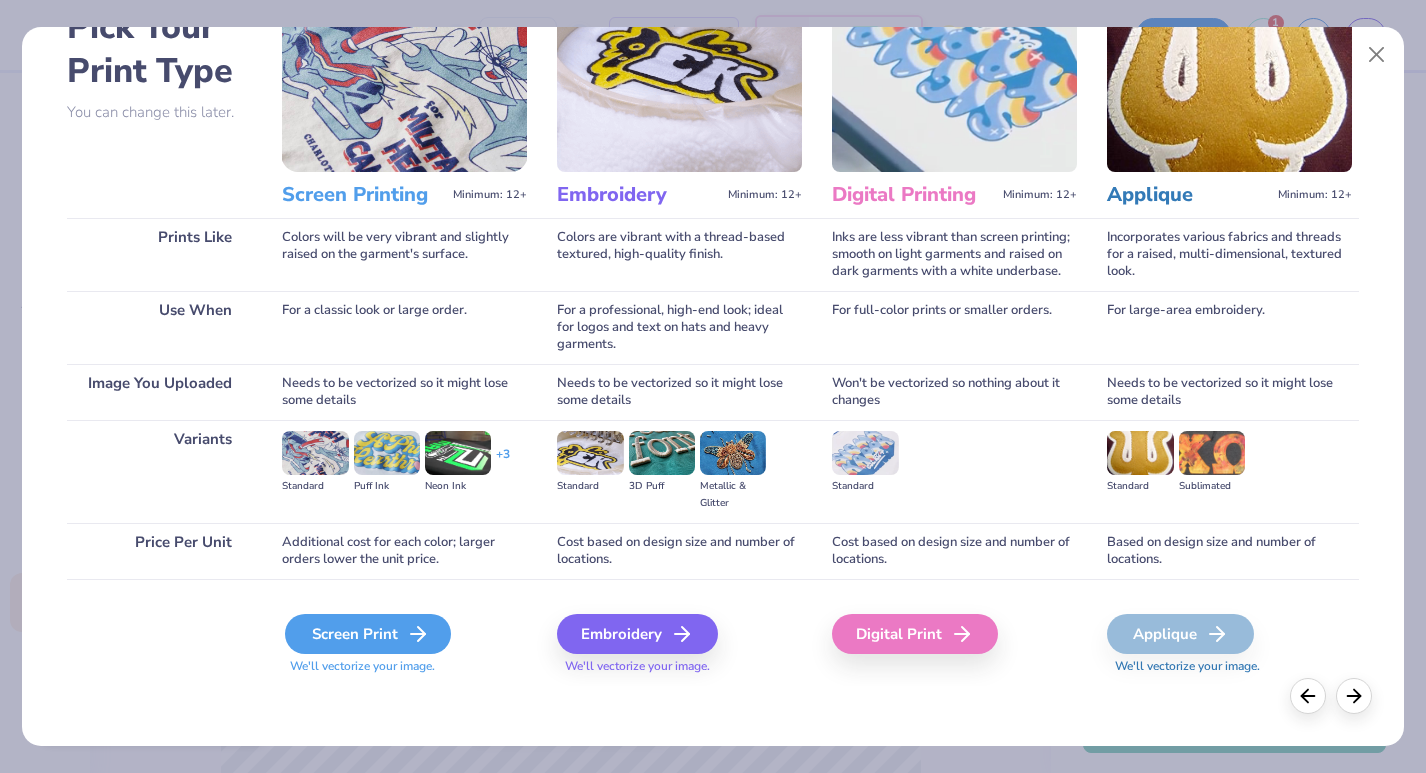 scroll, scrollTop: 124, scrollLeft: 0, axis: vertical 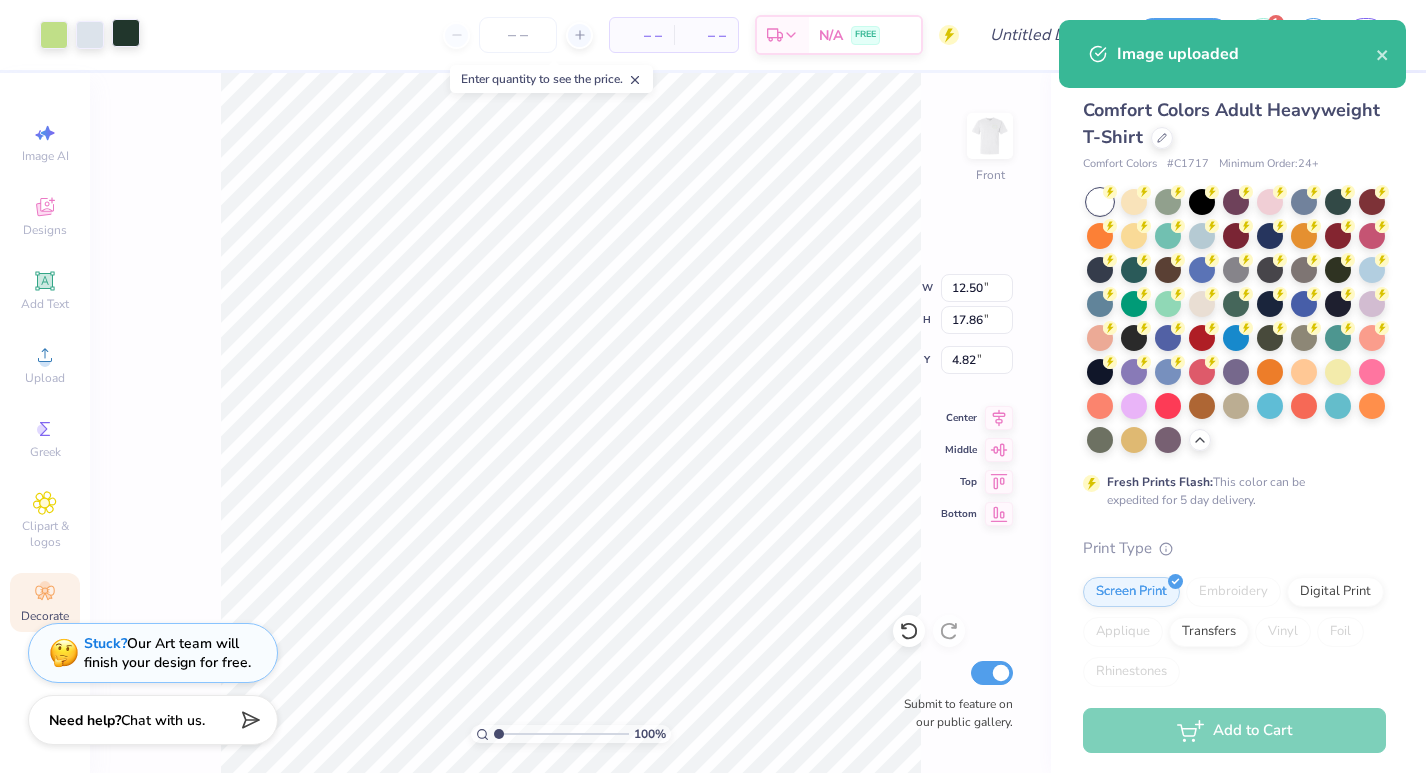 click at bounding box center (126, 33) 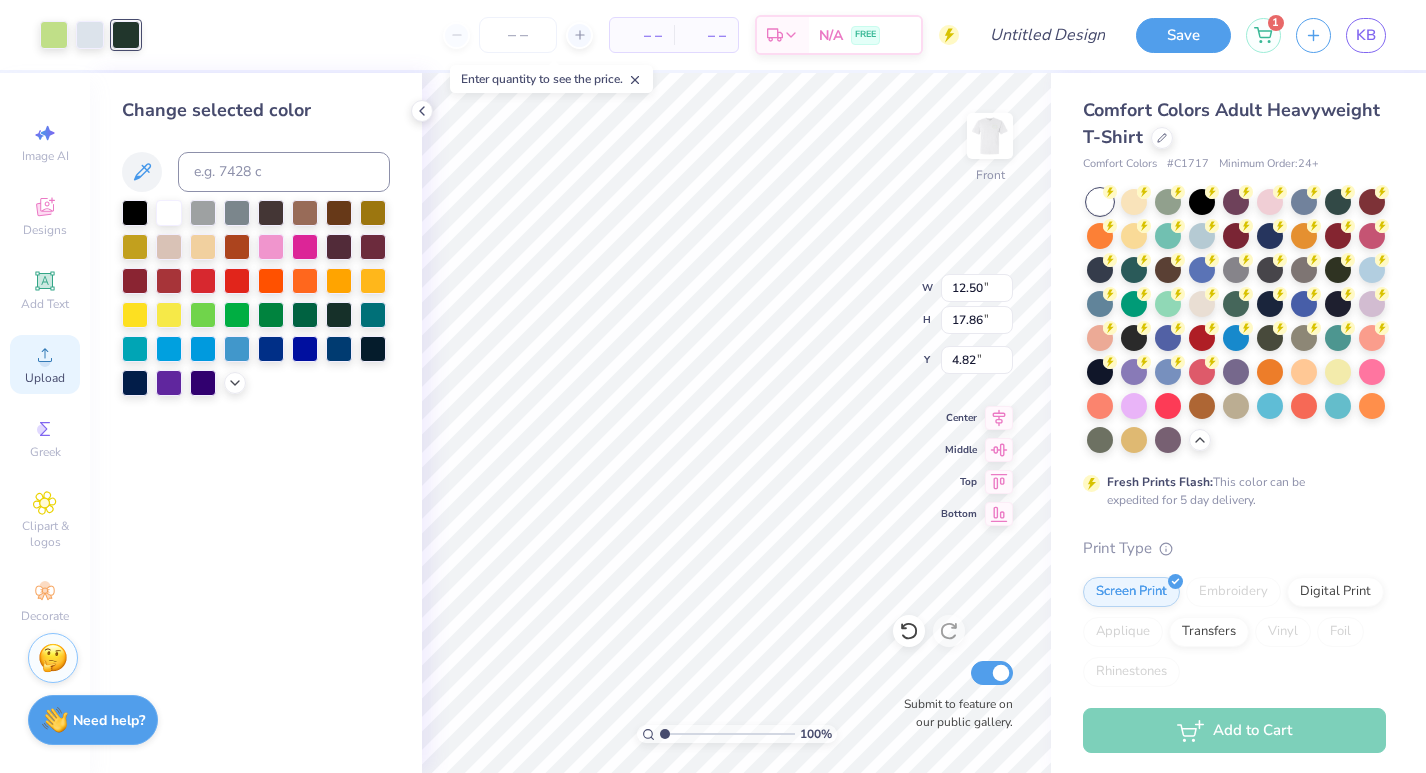 click 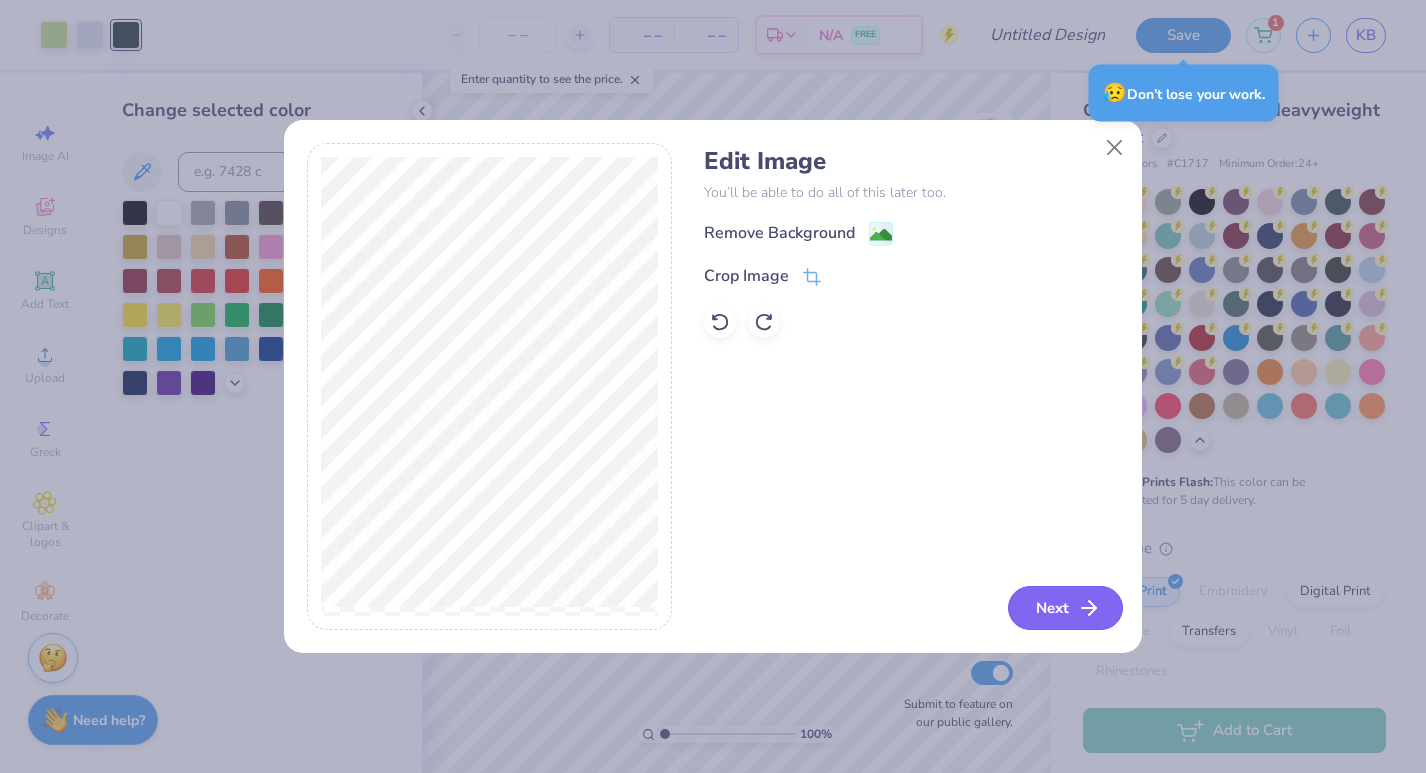 click on "Next" at bounding box center (1065, 608) 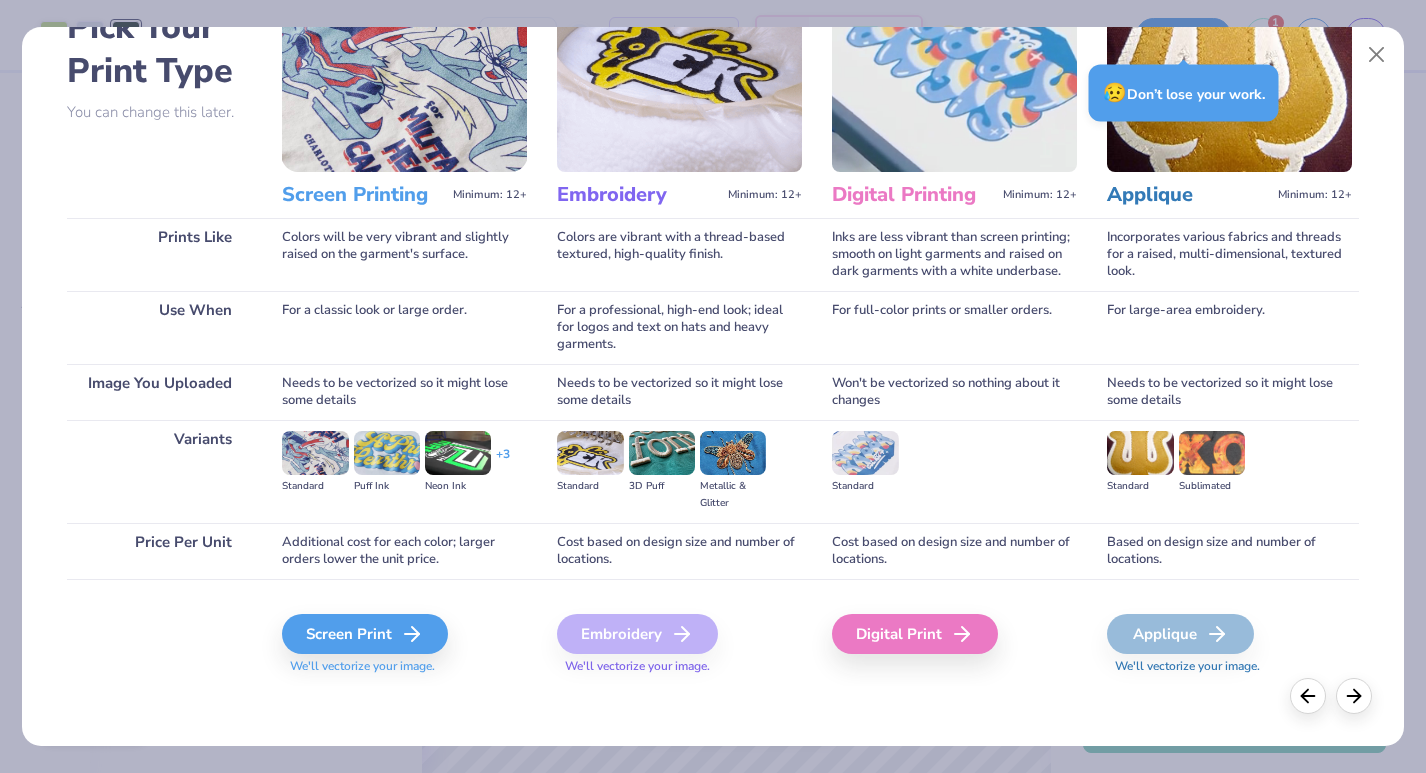 scroll, scrollTop: 124, scrollLeft: 0, axis: vertical 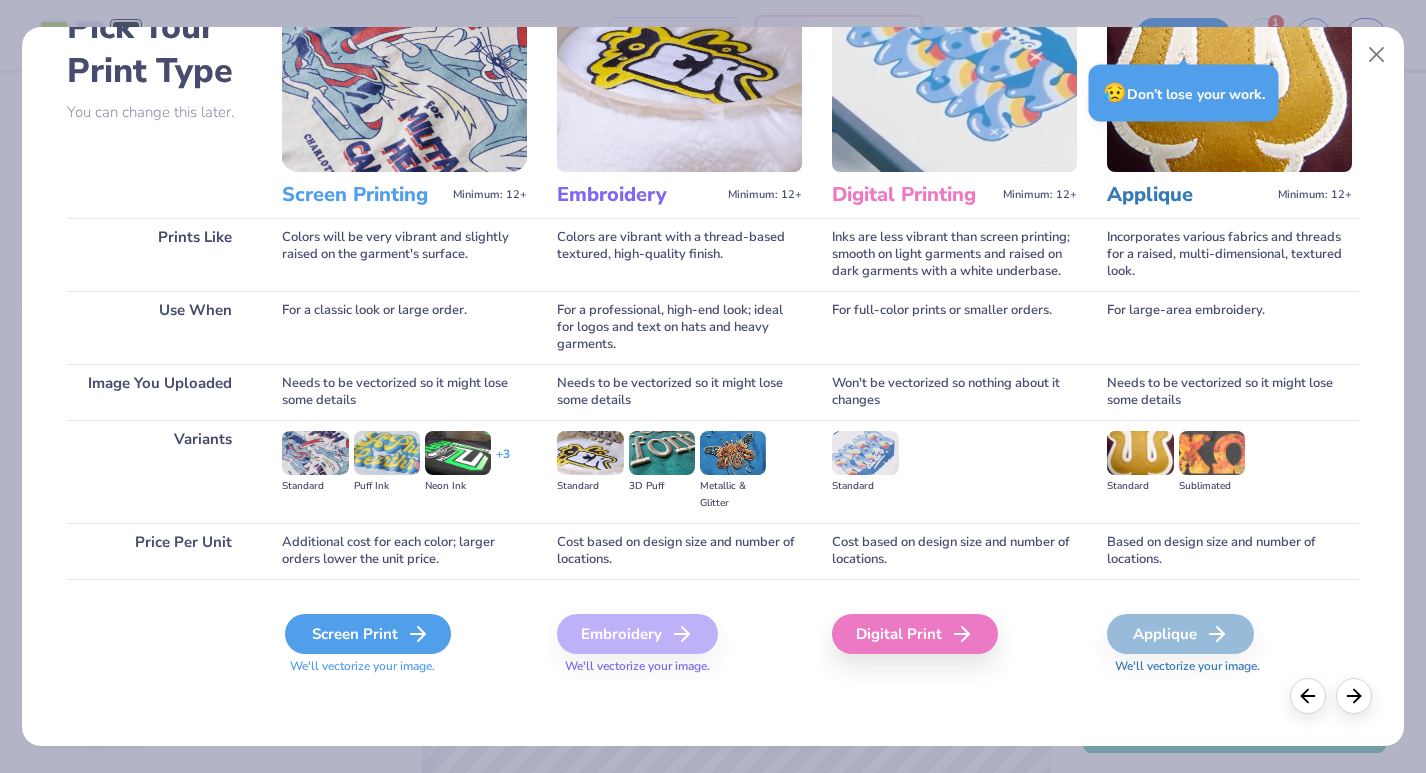 click on "Screen Print" at bounding box center [368, 634] 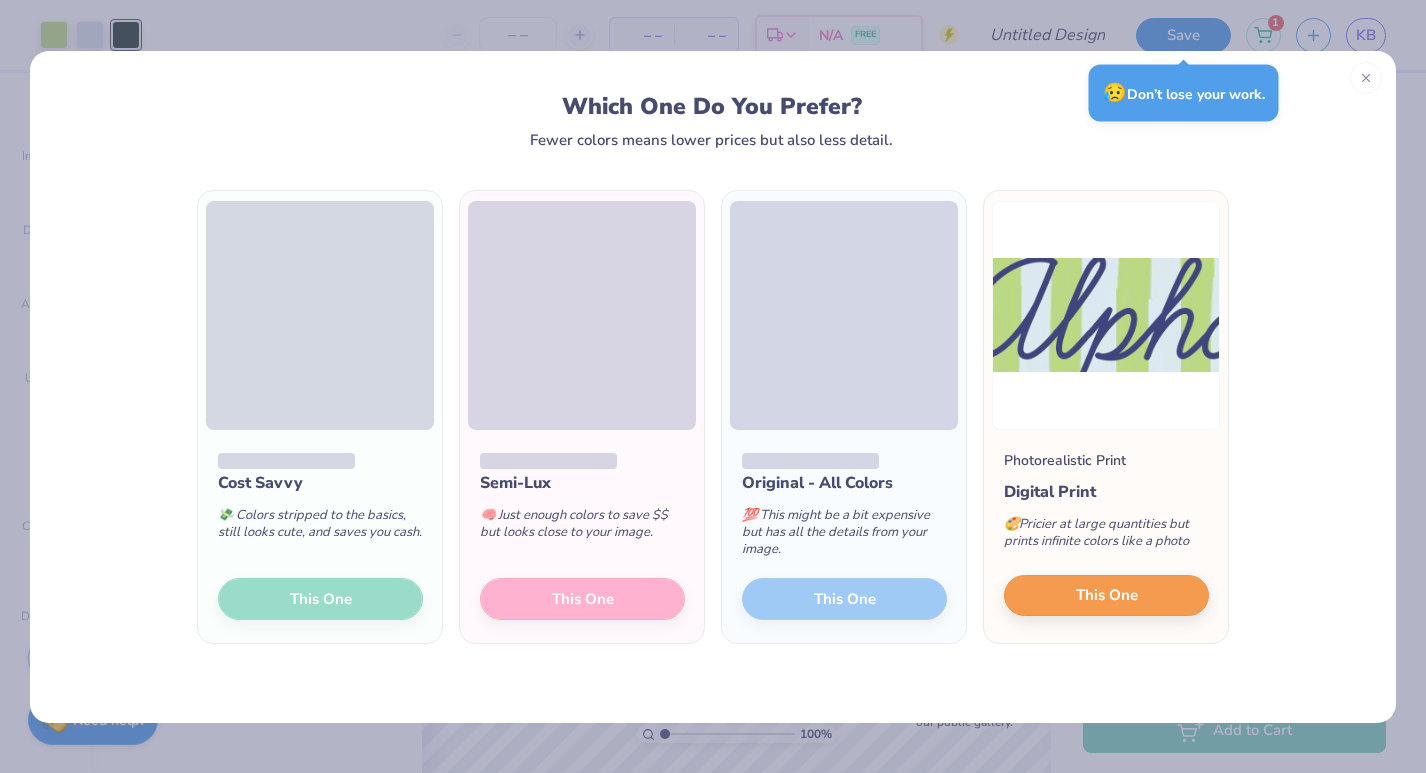 click on "This One" at bounding box center [1107, 595] 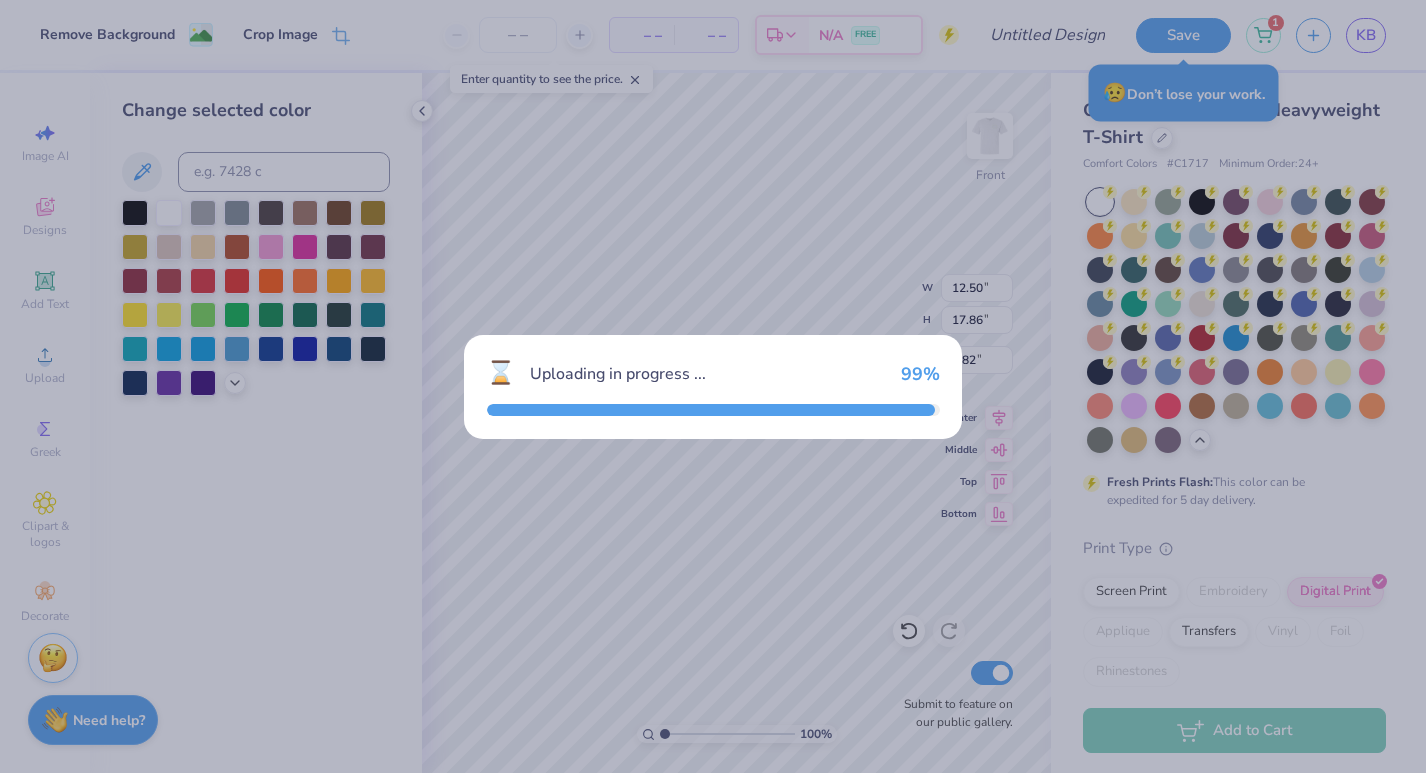 type on "14.53" 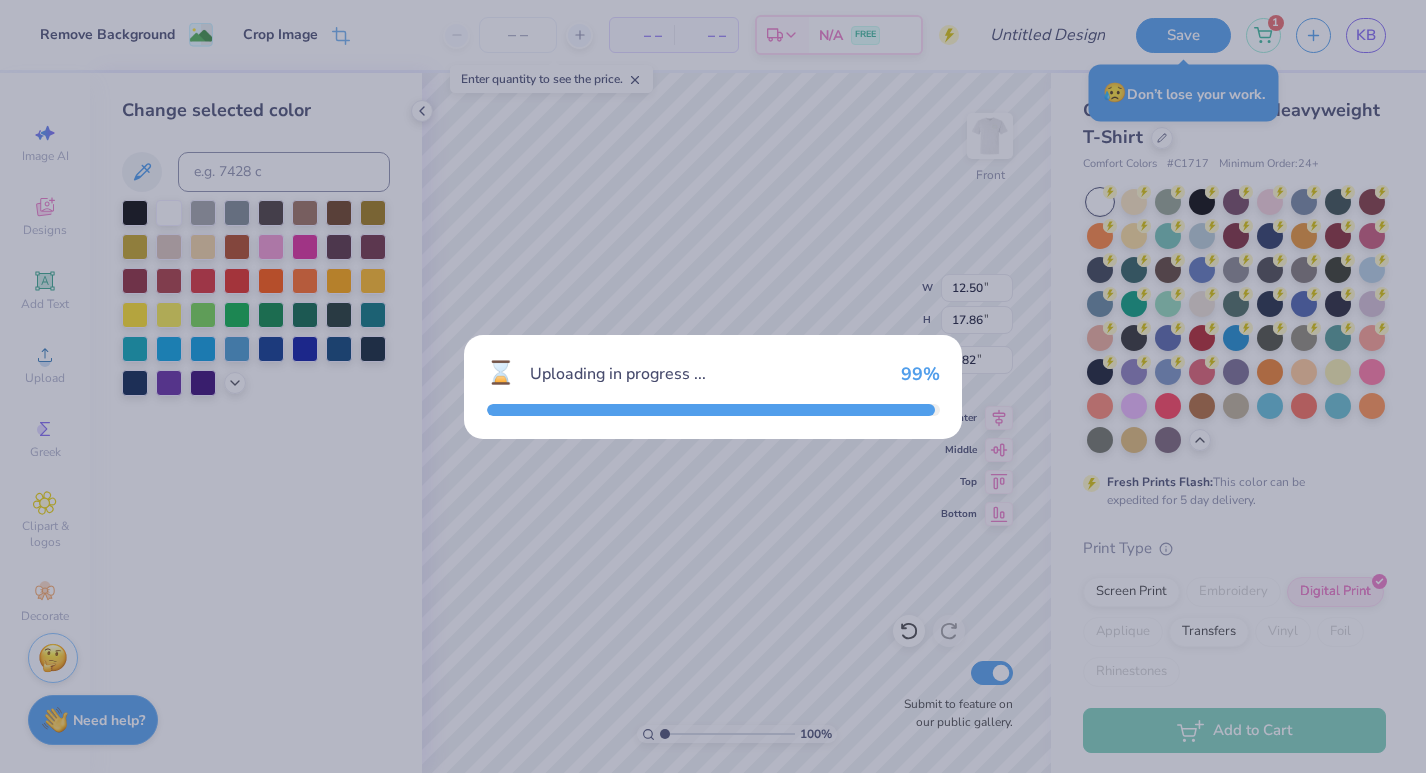 type on "7.28" 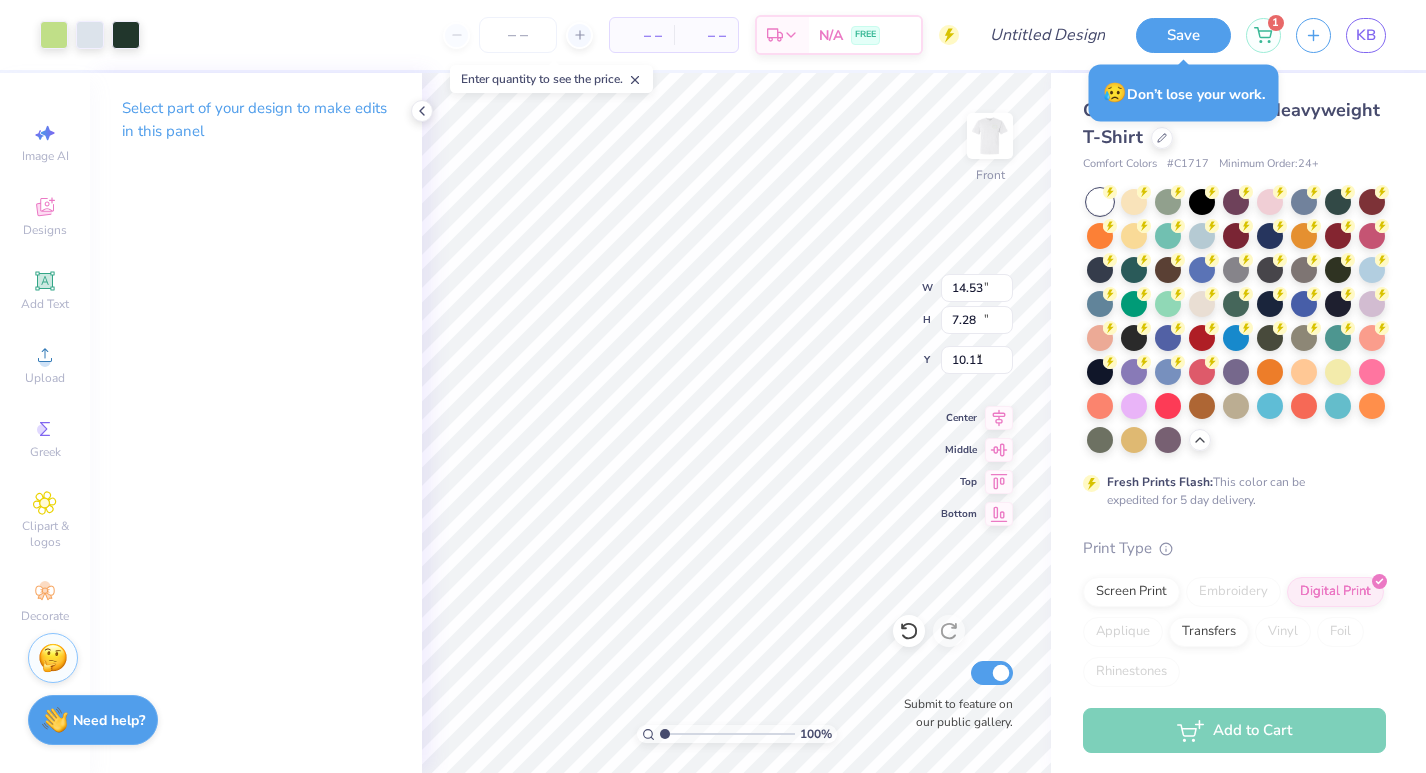 type on "12.50" 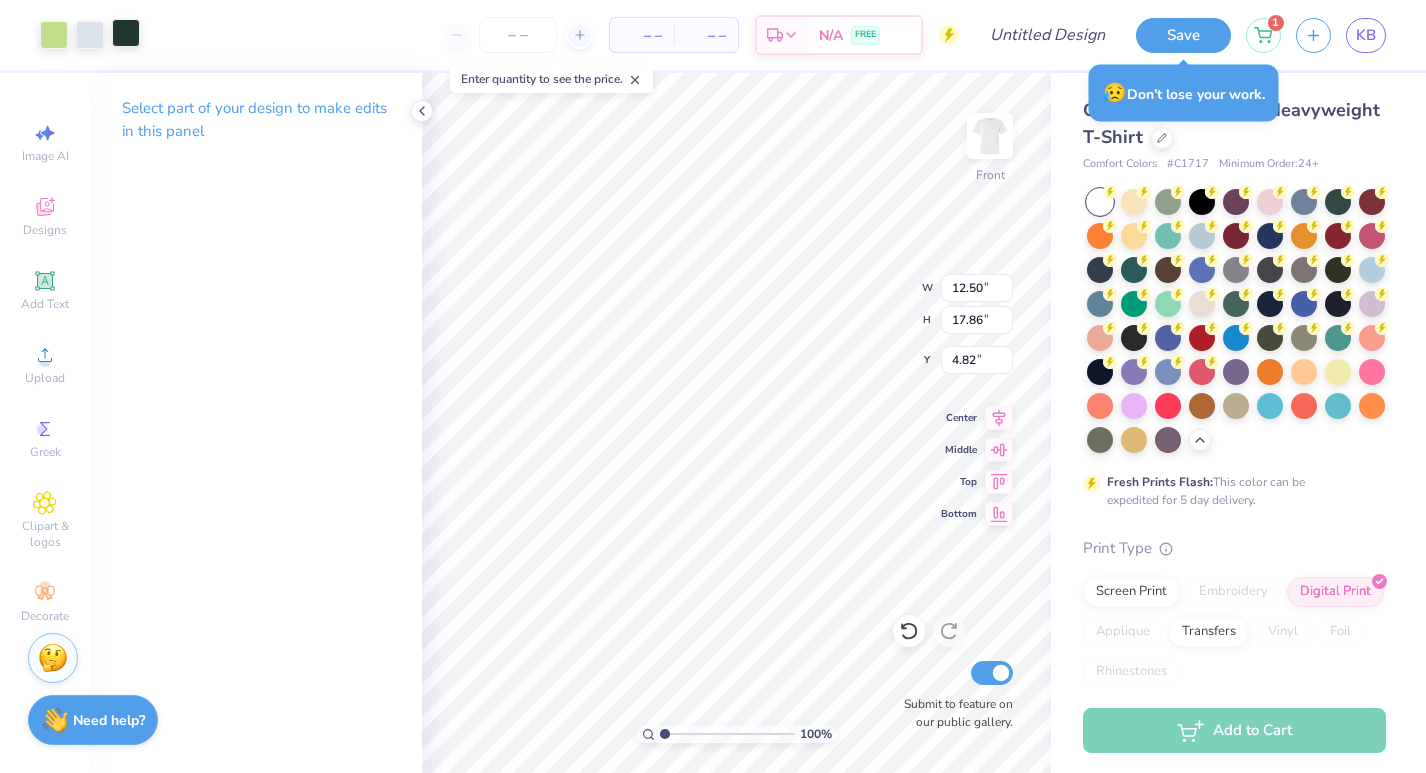 click at bounding box center (126, 33) 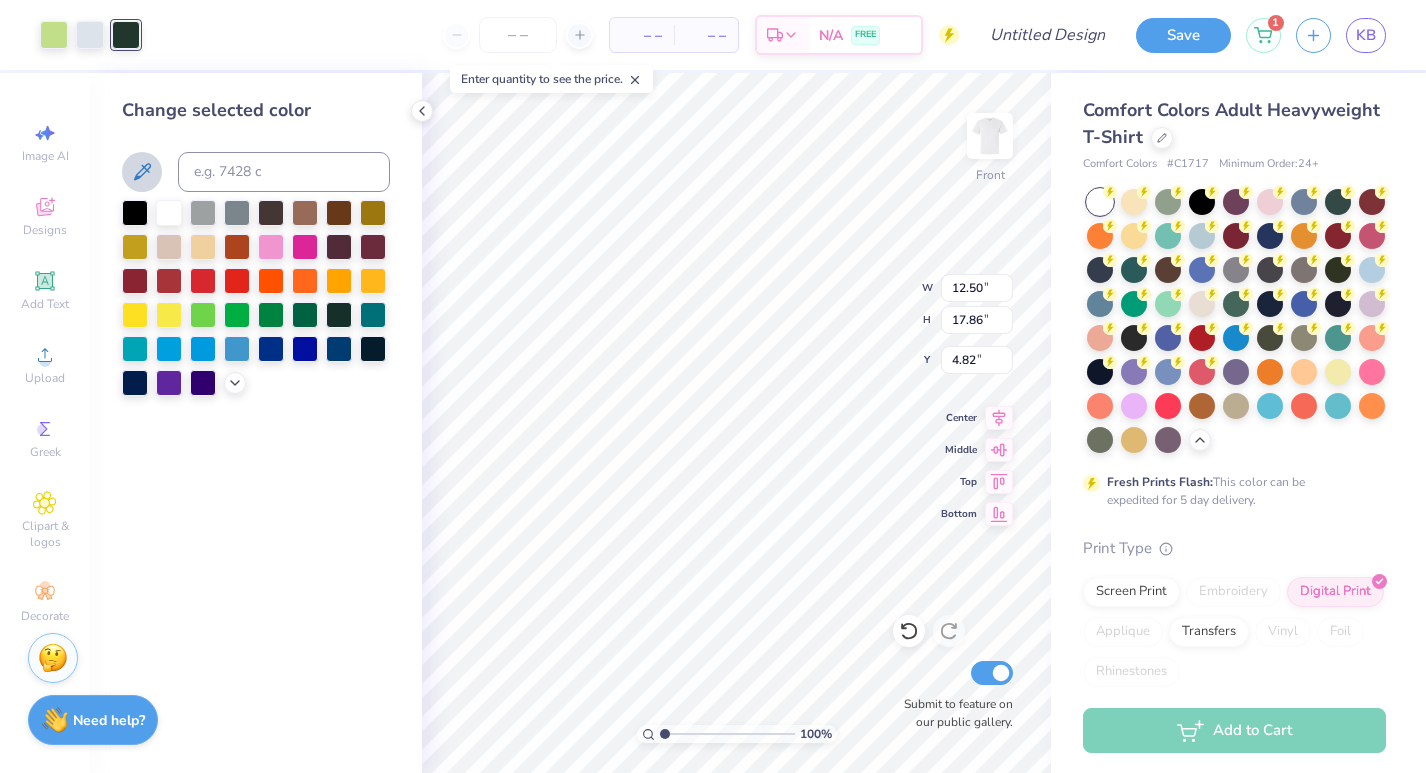 click 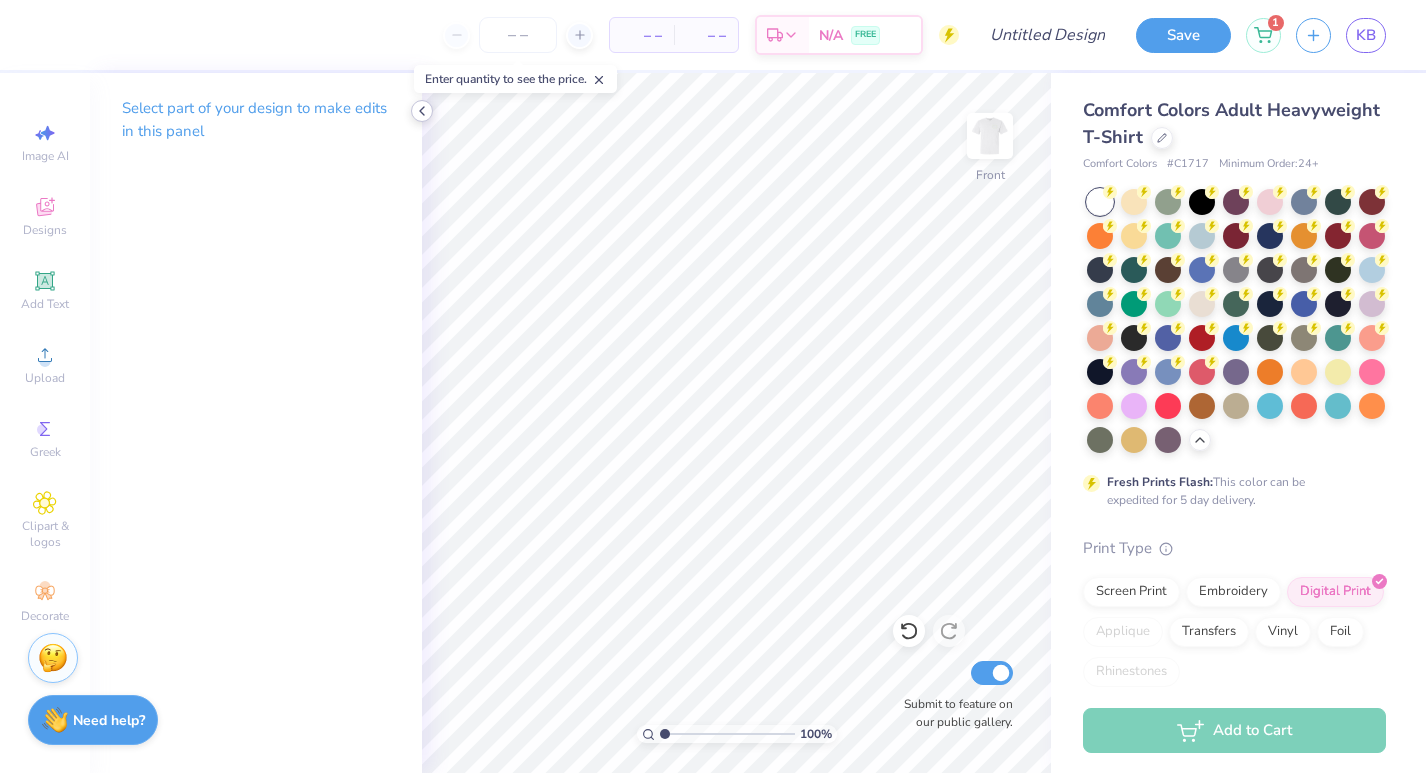click 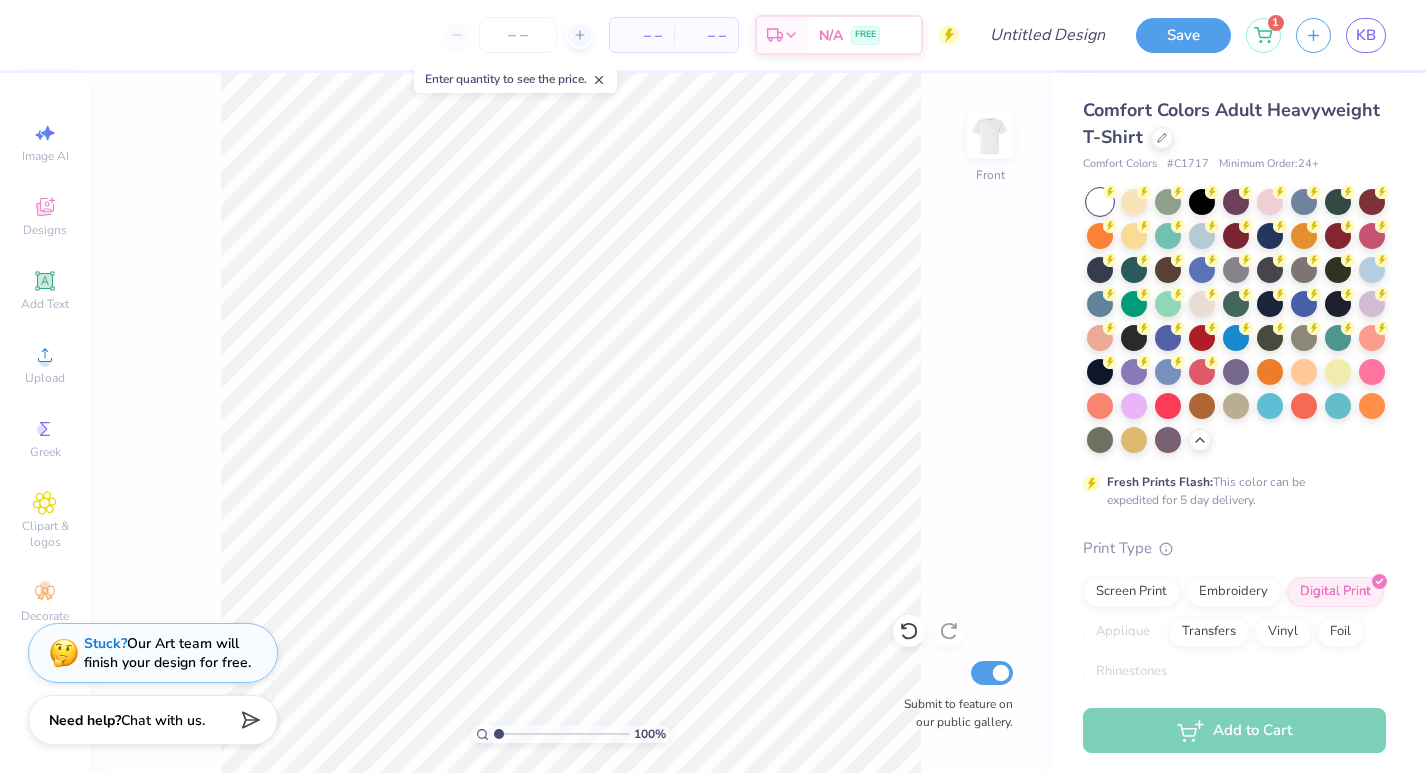 click 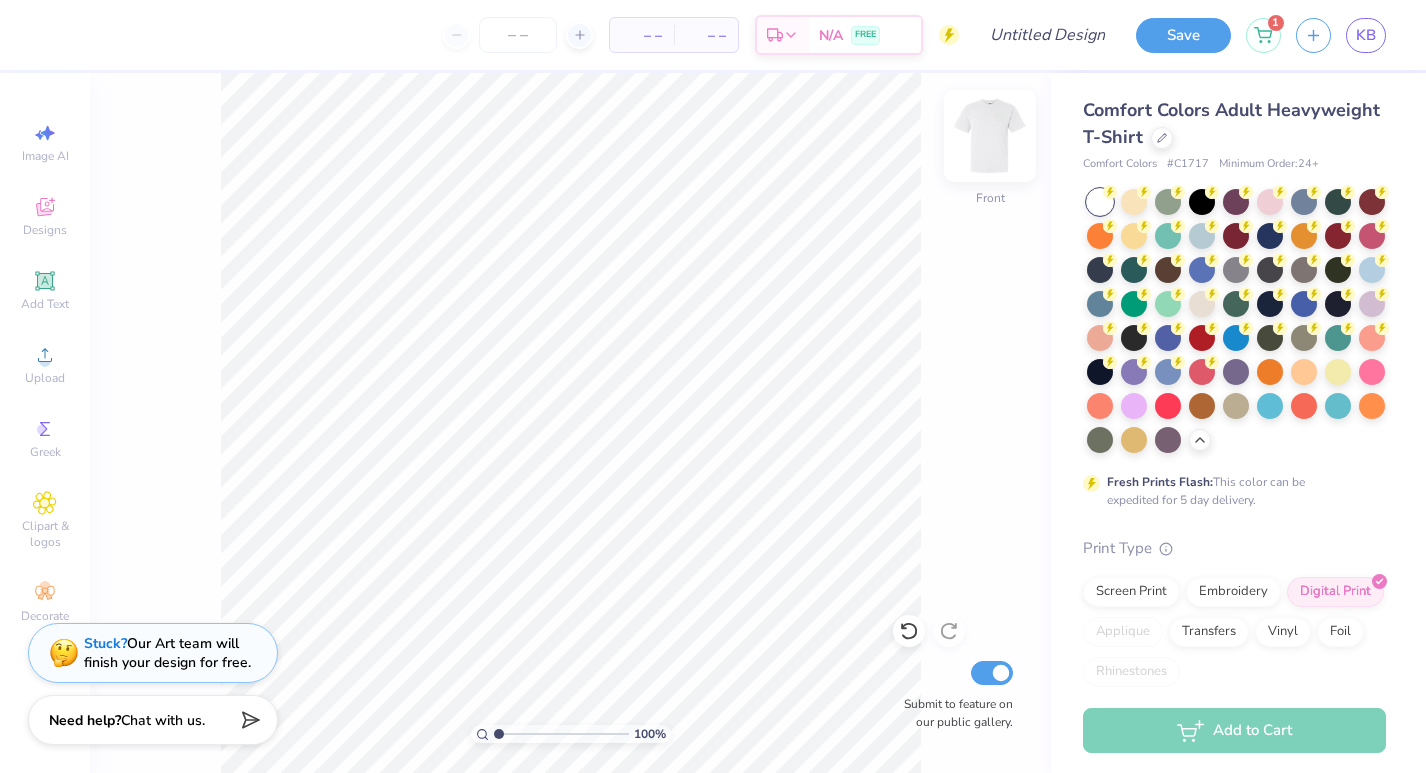 click at bounding box center [990, 136] 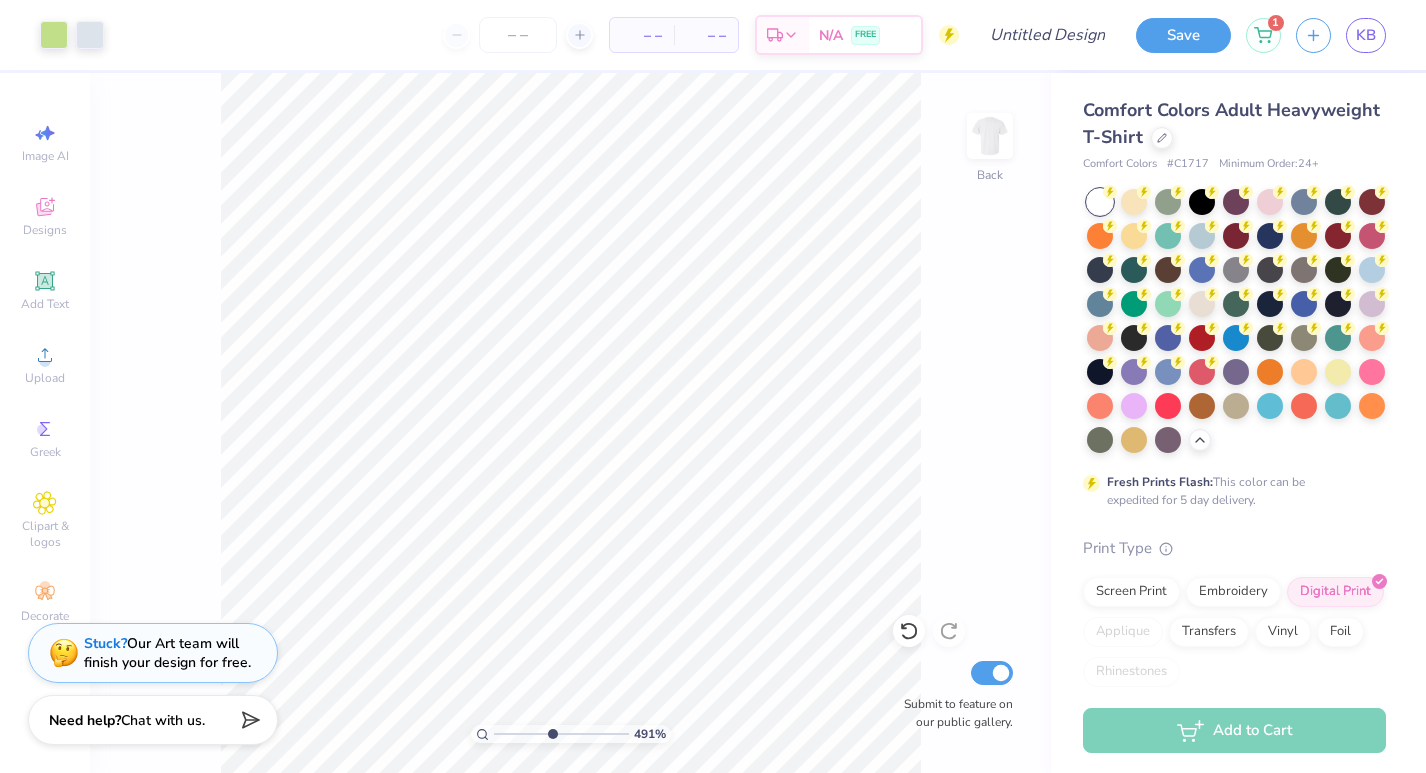 drag, startPoint x: 500, startPoint y: 734, endPoint x: 551, endPoint y: 734, distance: 51 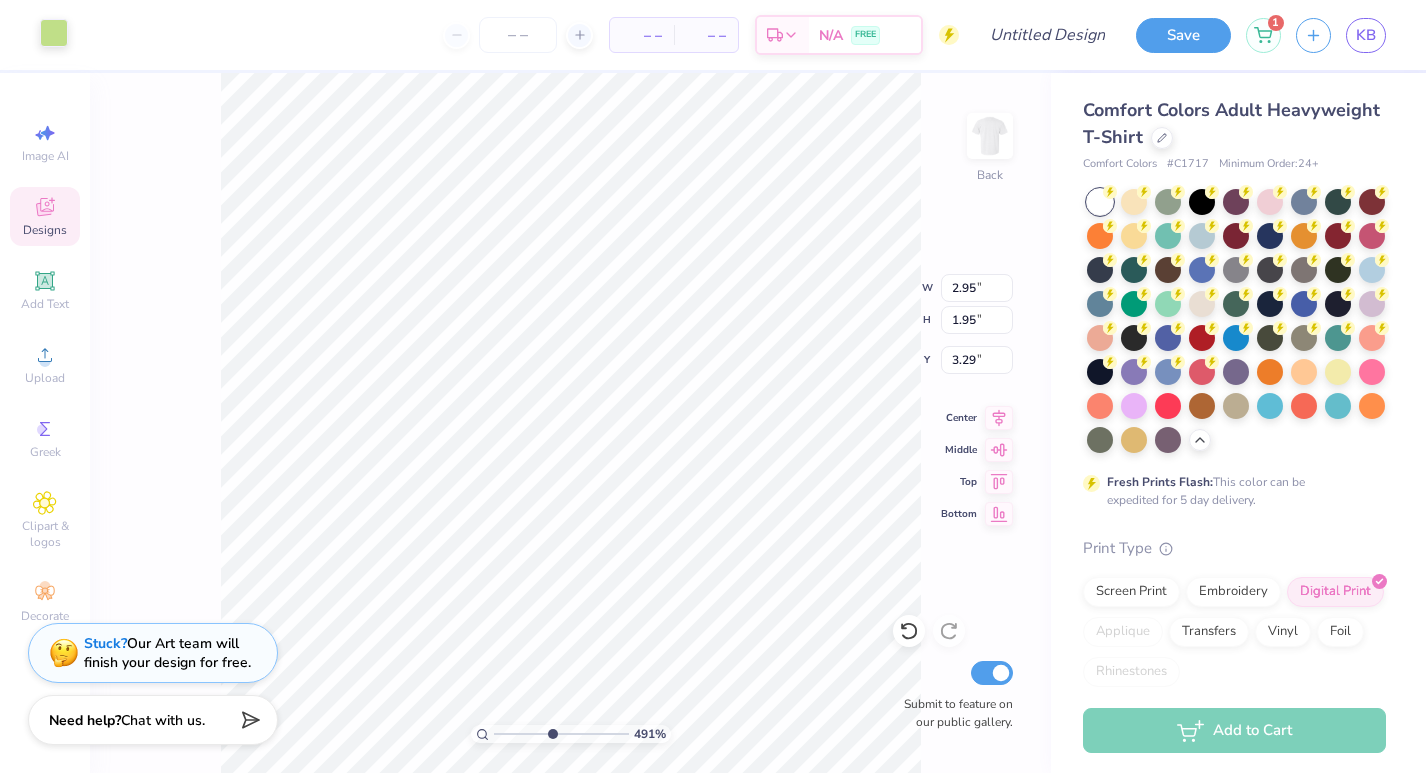 click at bounding box center [54, 33] 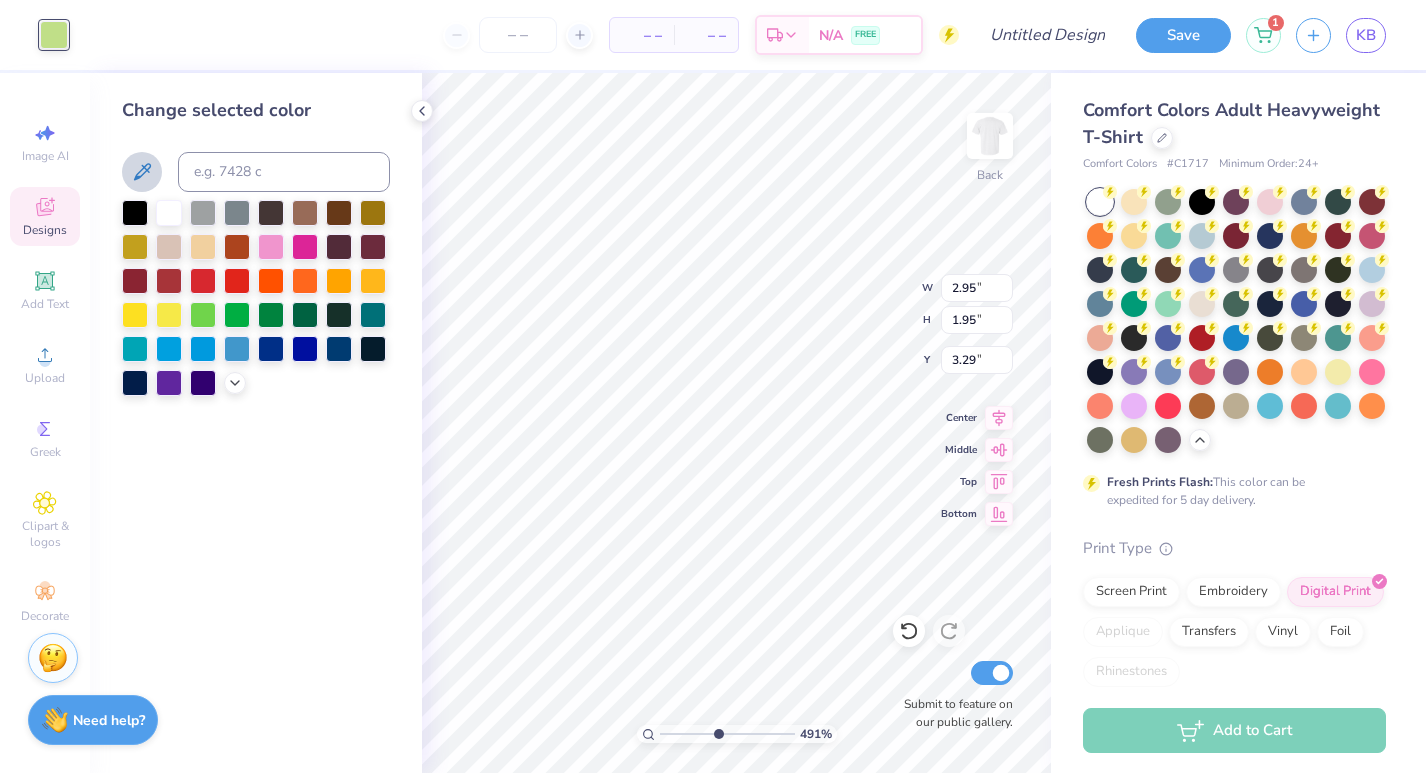 click 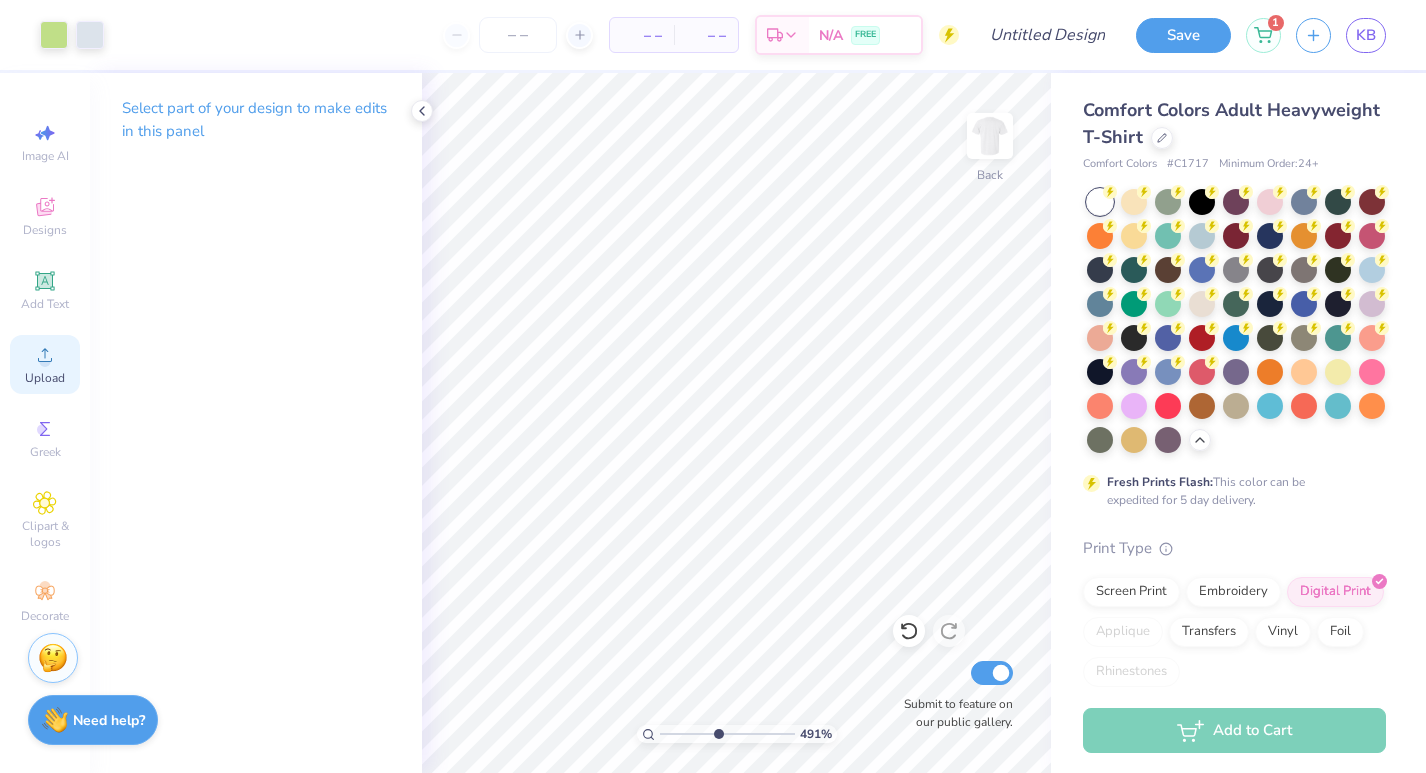 click on "Upload" at bounding box center [45, 378] 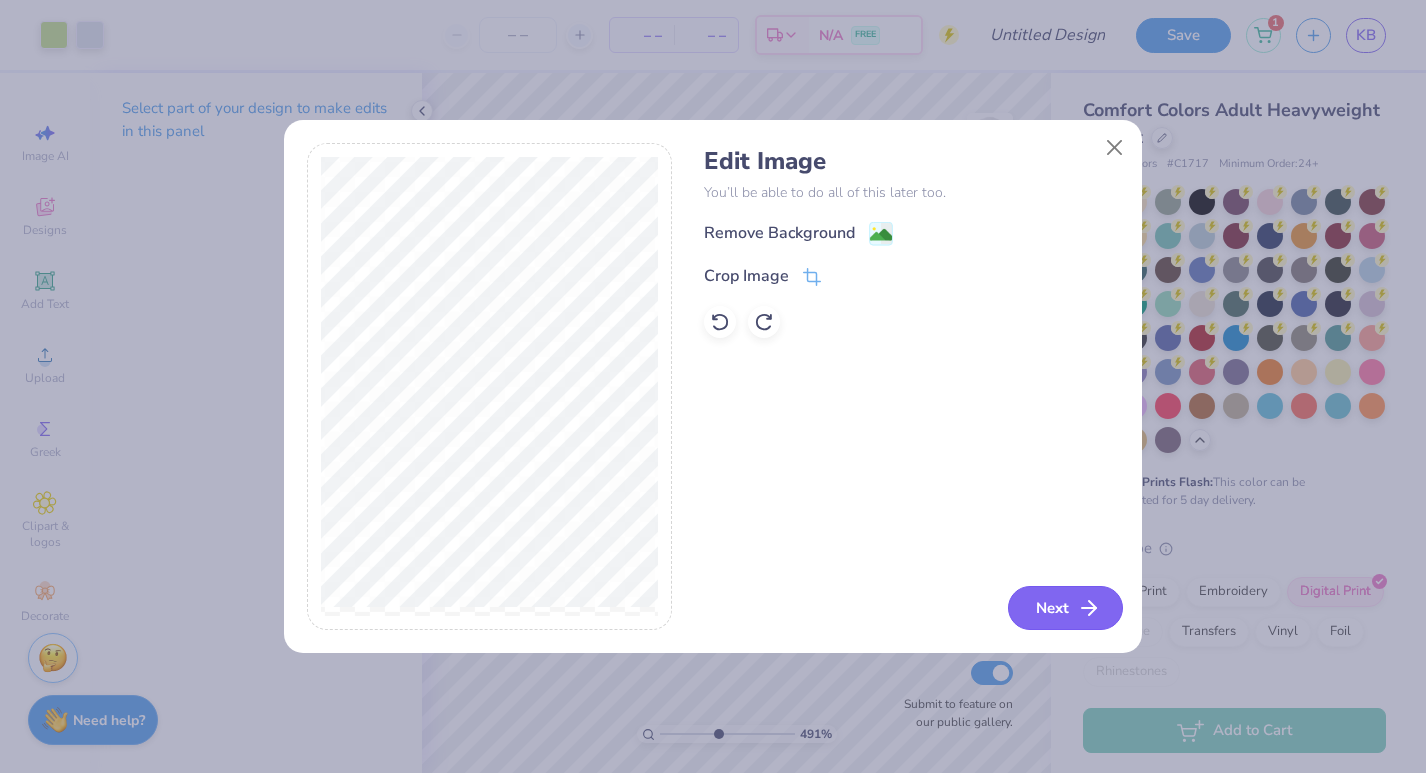 click on "Next" at bounding box center [1065, 608] 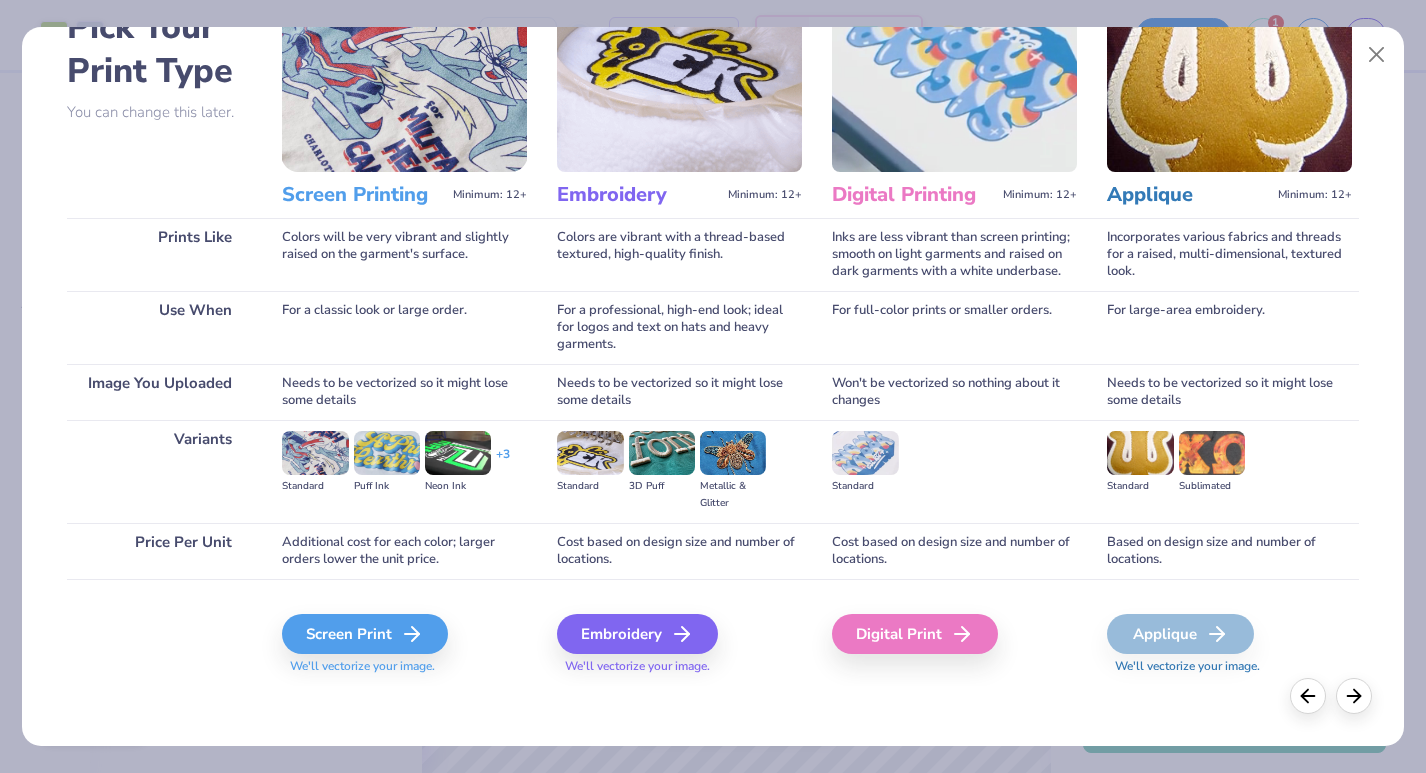 scroll, scrollTop: 124, scrollLeft: 0, axis: vertical 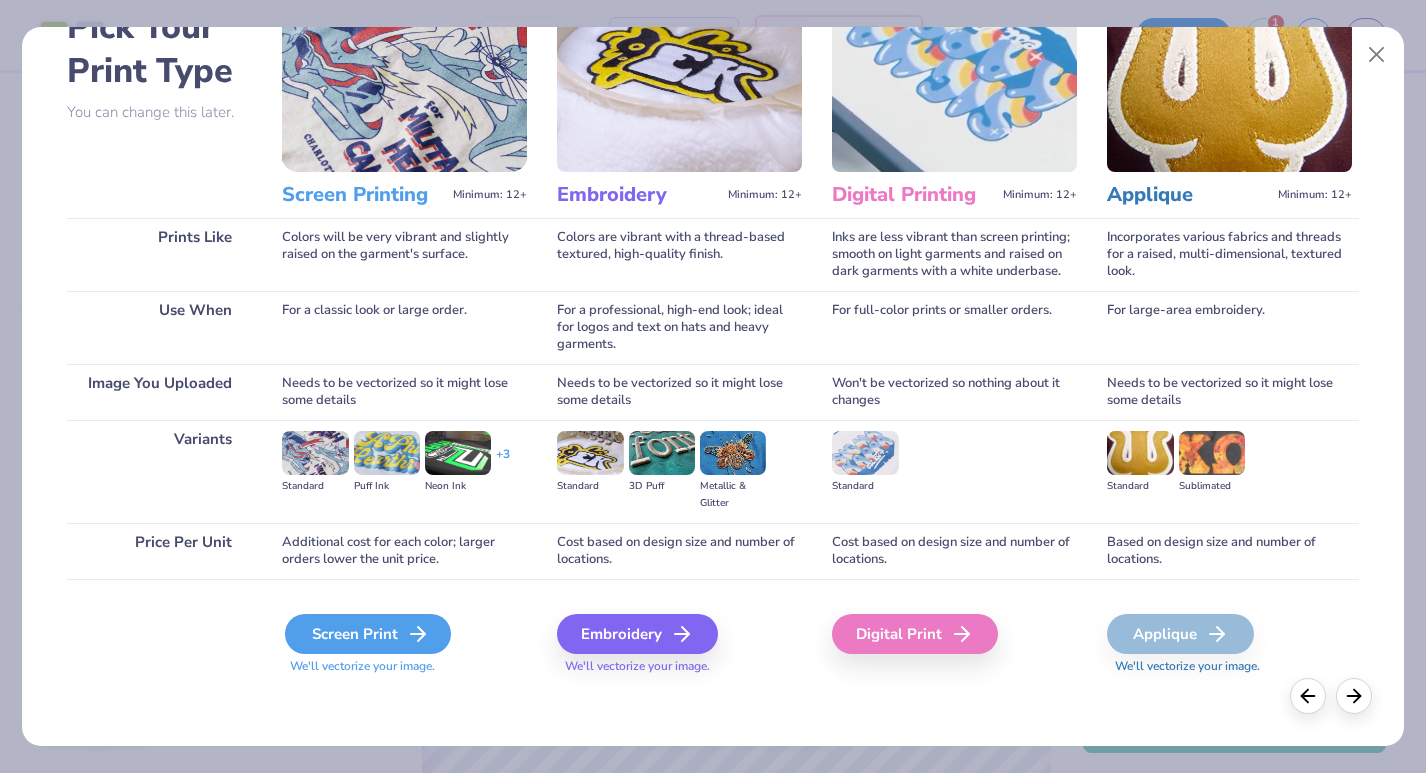 click on "Screen Print" at bounding box center (368, 634) 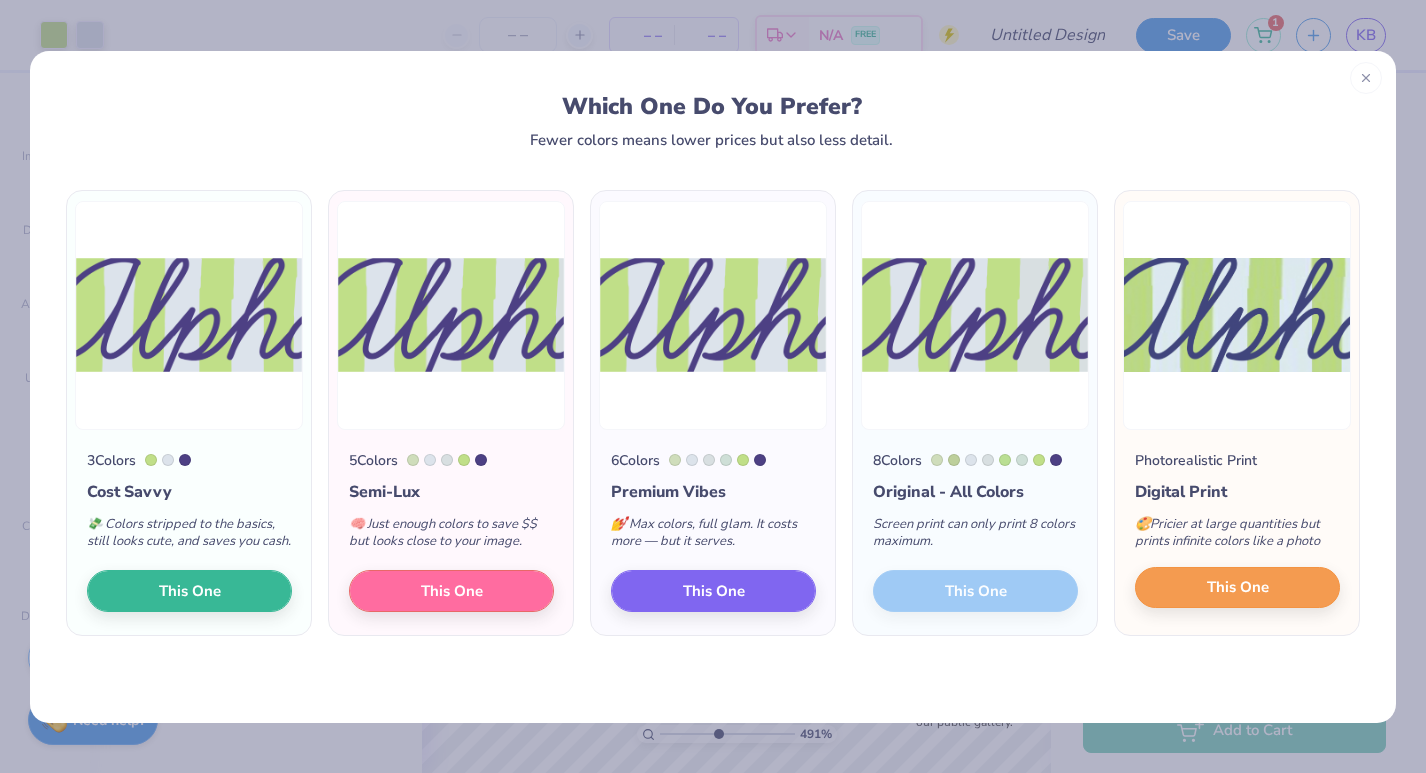 click on "This One" at bounding box center [1237, 588] 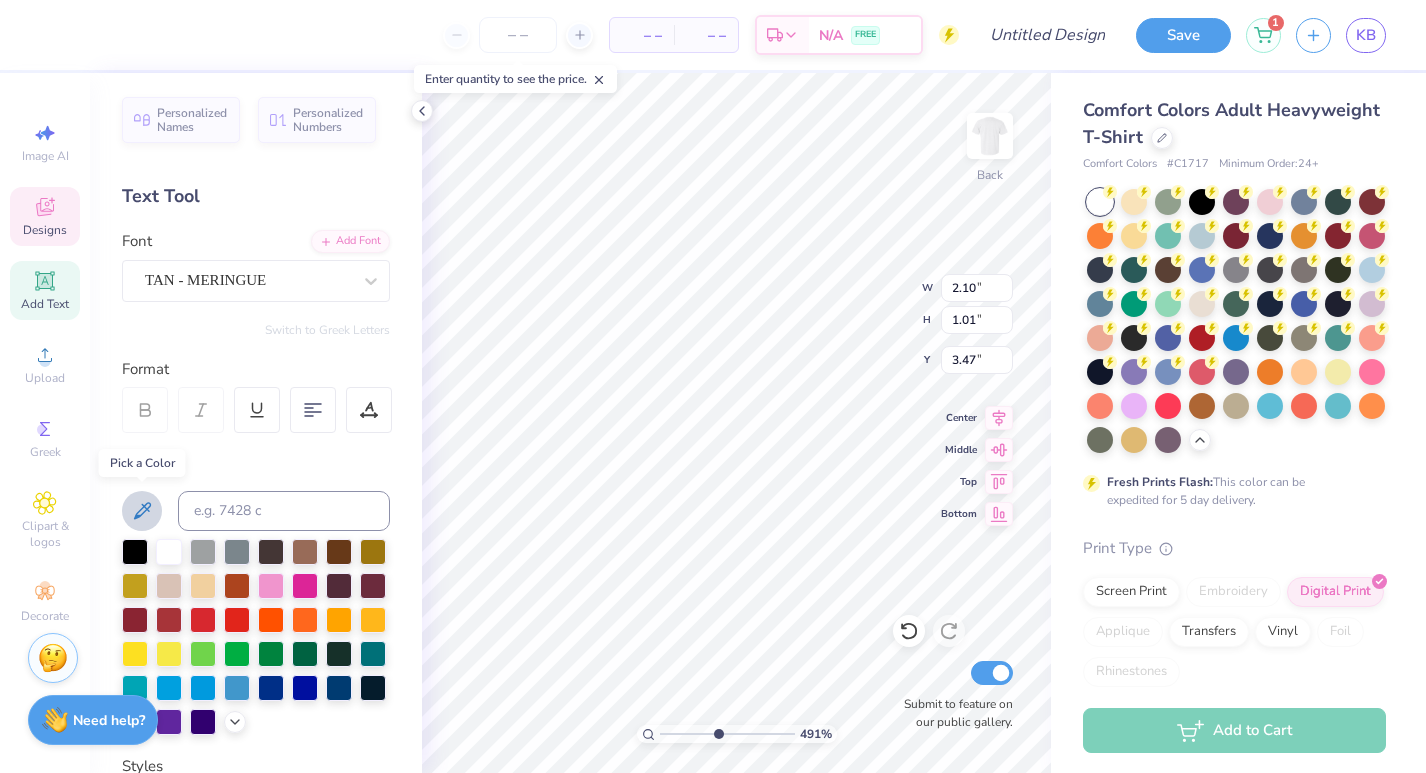 click 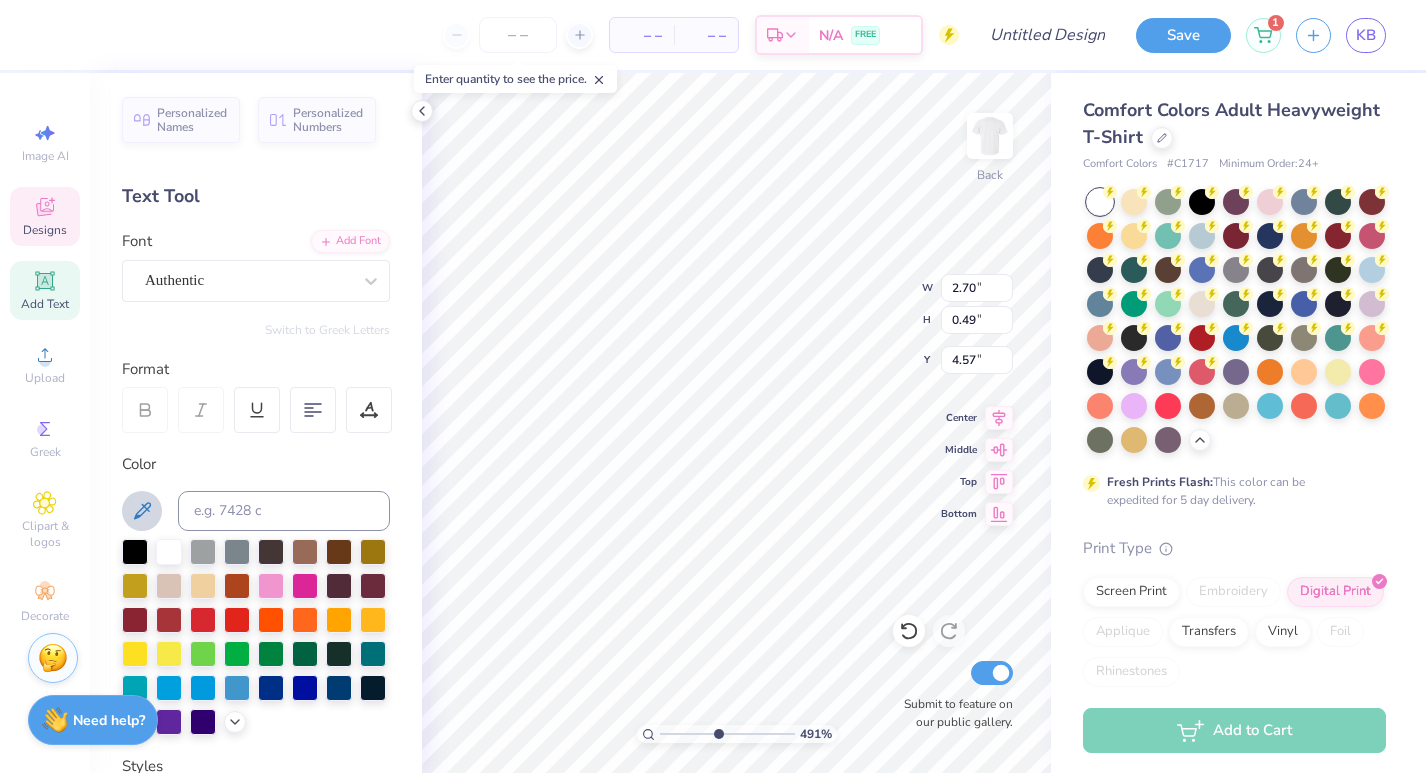click 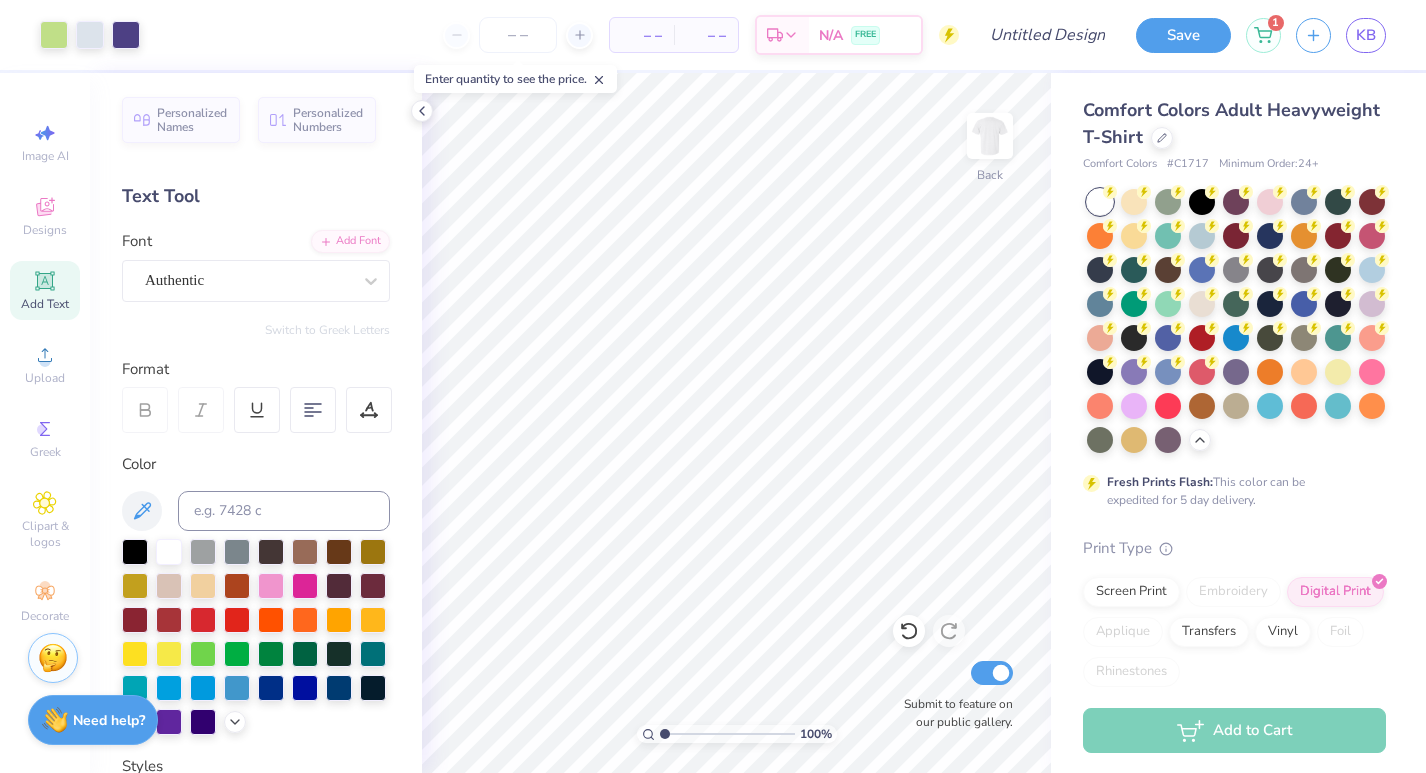 drag, startPoint x: 717, startPoint y: 732, endPoint x: 627, endPoint y: 730, distance: 90.02222 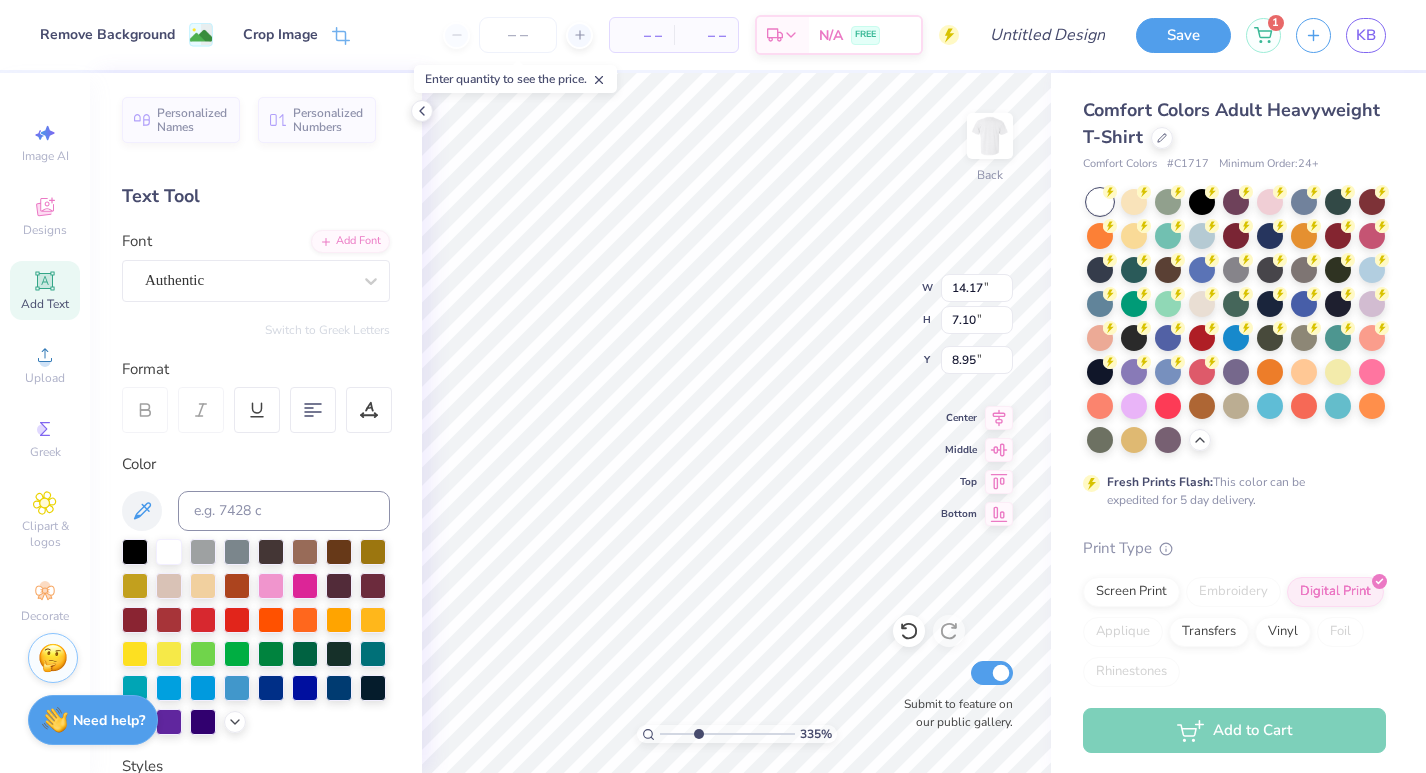 type on "3.57" 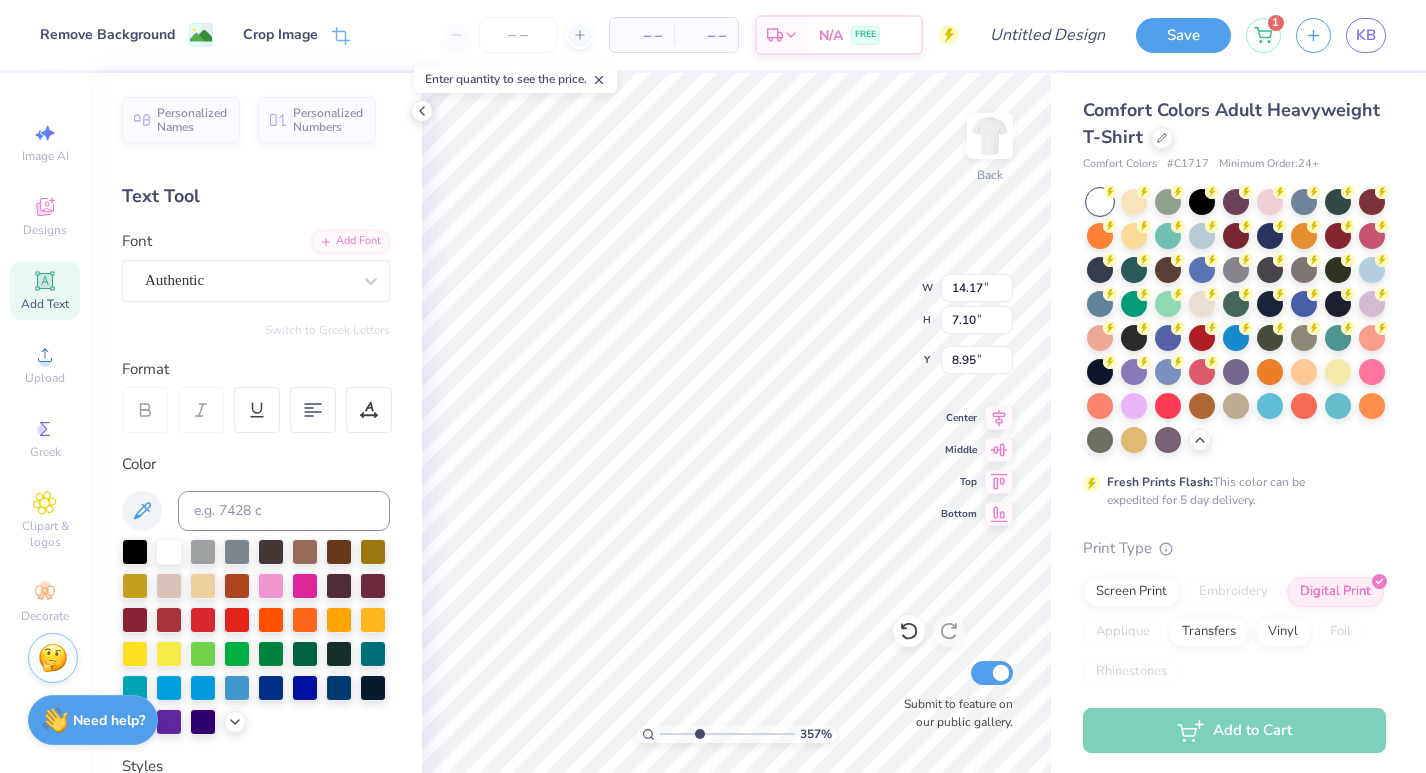 type on "2.10" 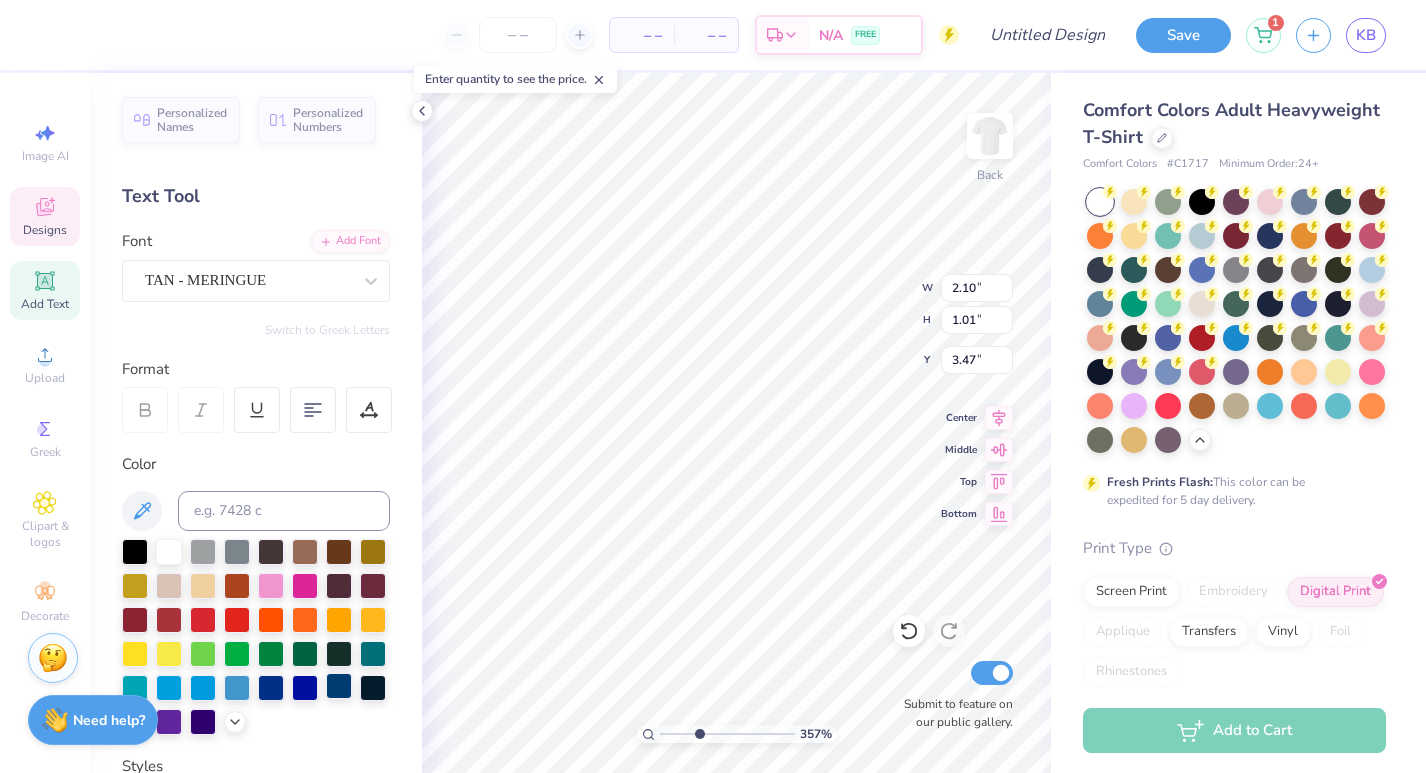 click at bounding box center (339, 686) 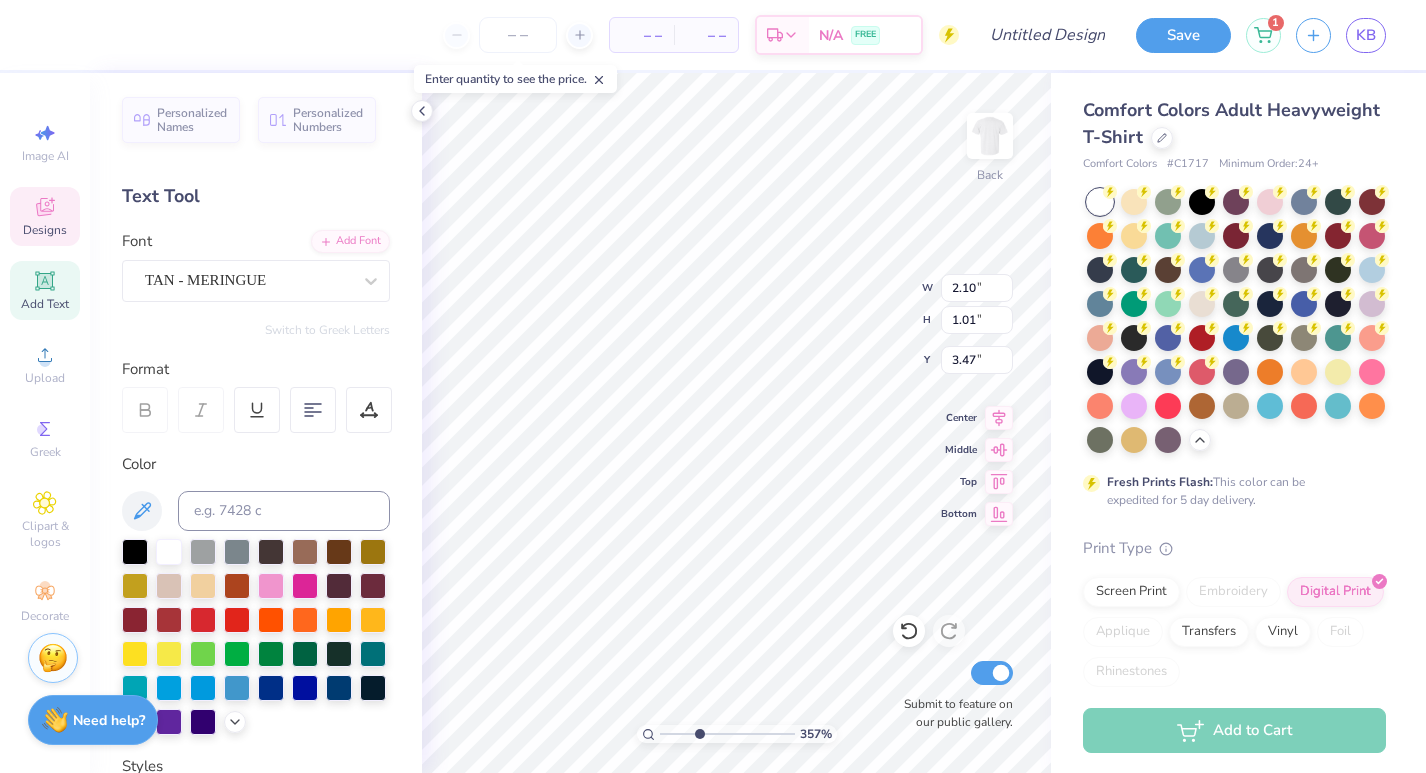 type on "2.70" 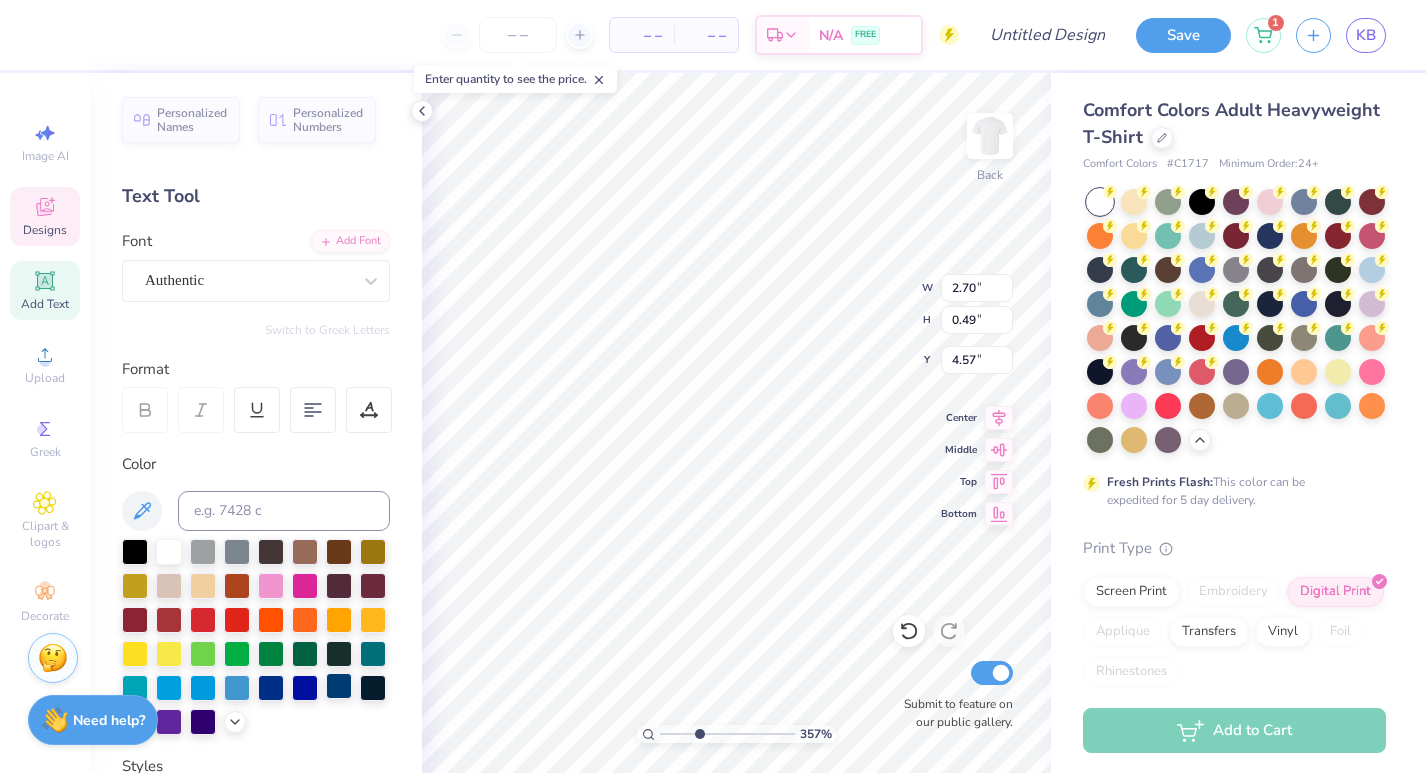 click at bounding box center [339, 686] 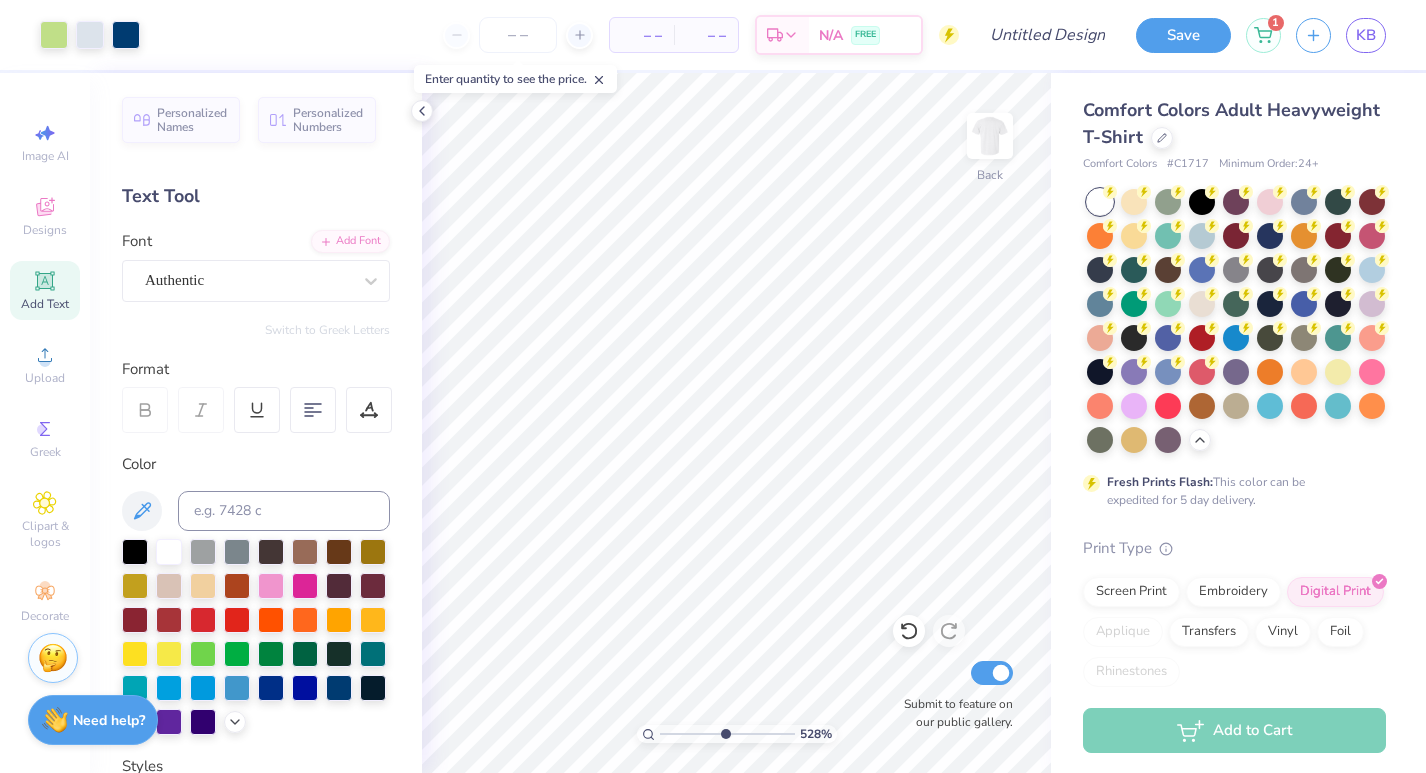 type on "5.43" 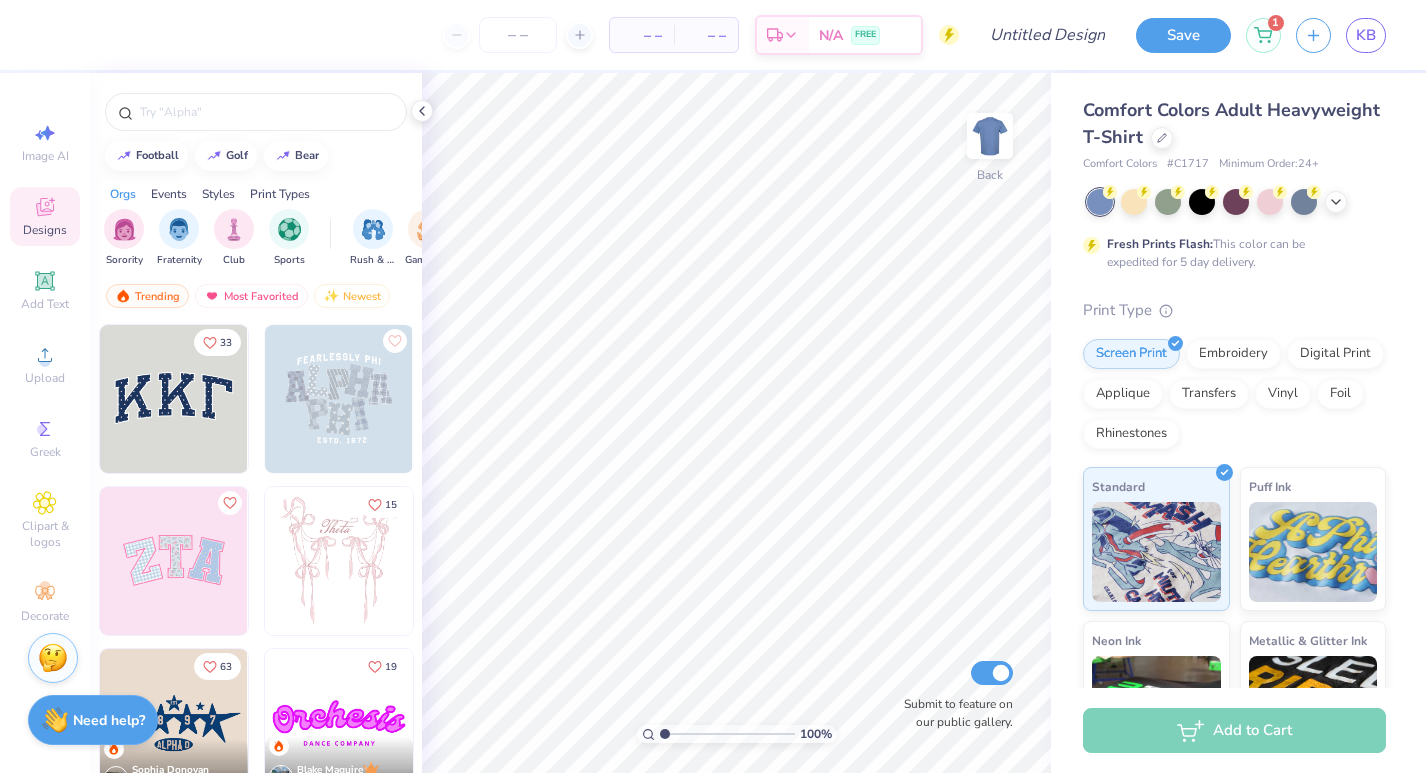 scroll, scrollTop: 0, scrollLeft: 0, axis: both 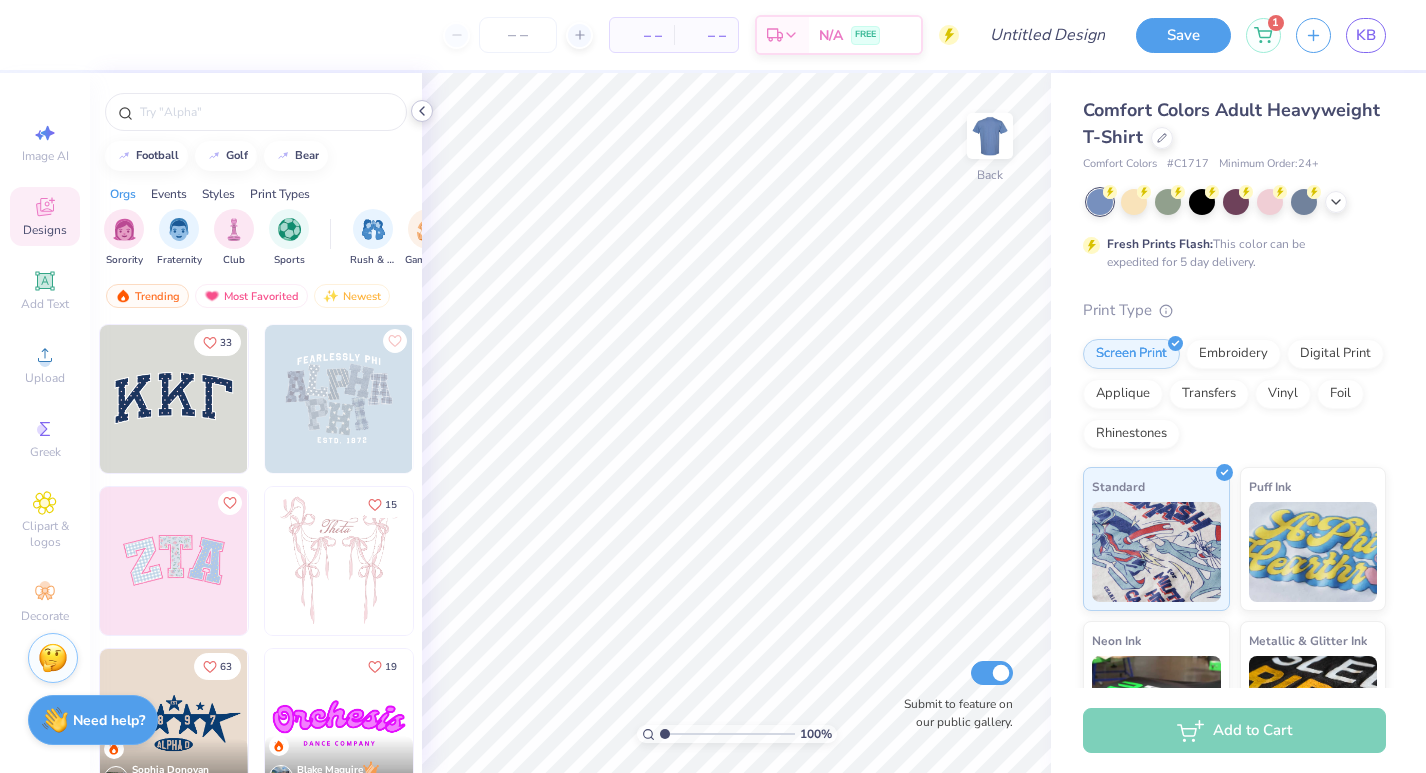 click 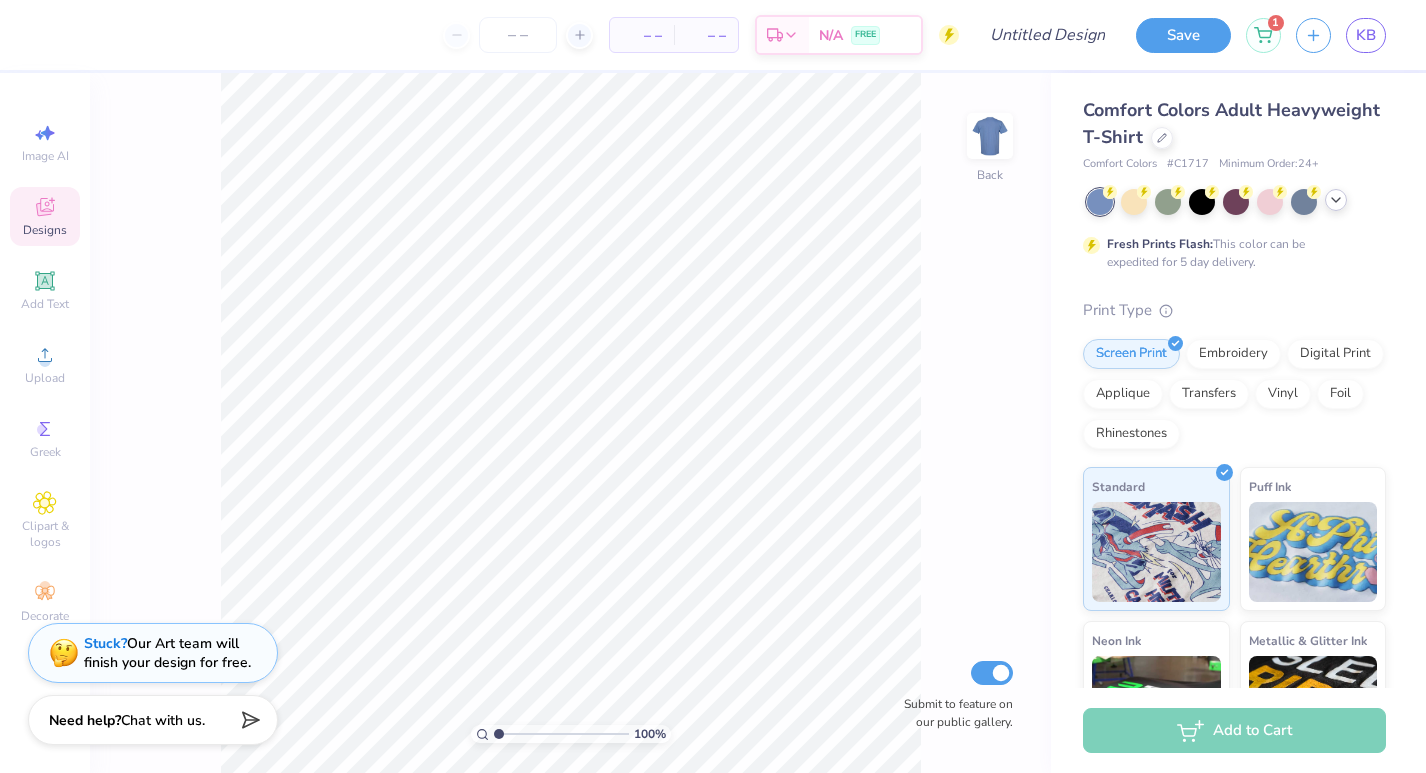 click 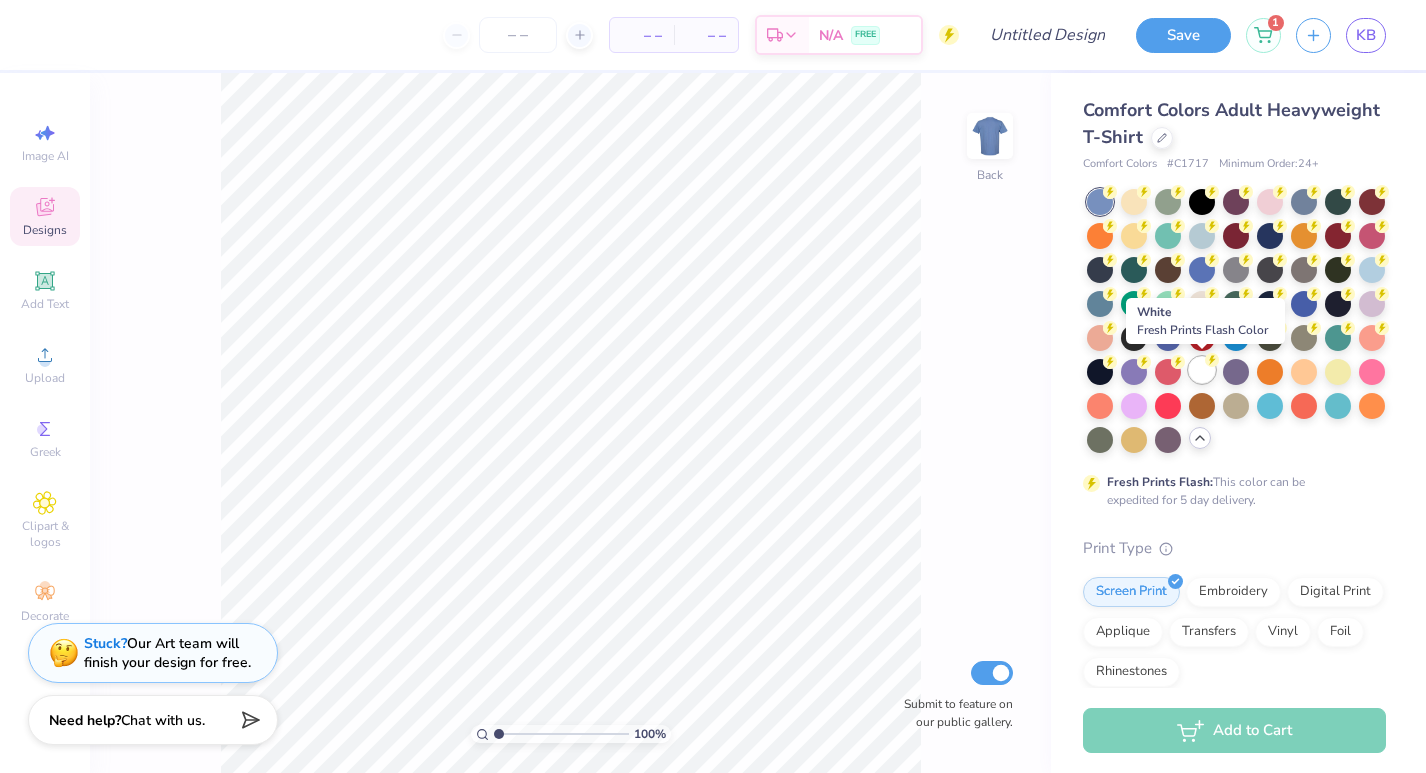click at bounding box center [1202, 370] 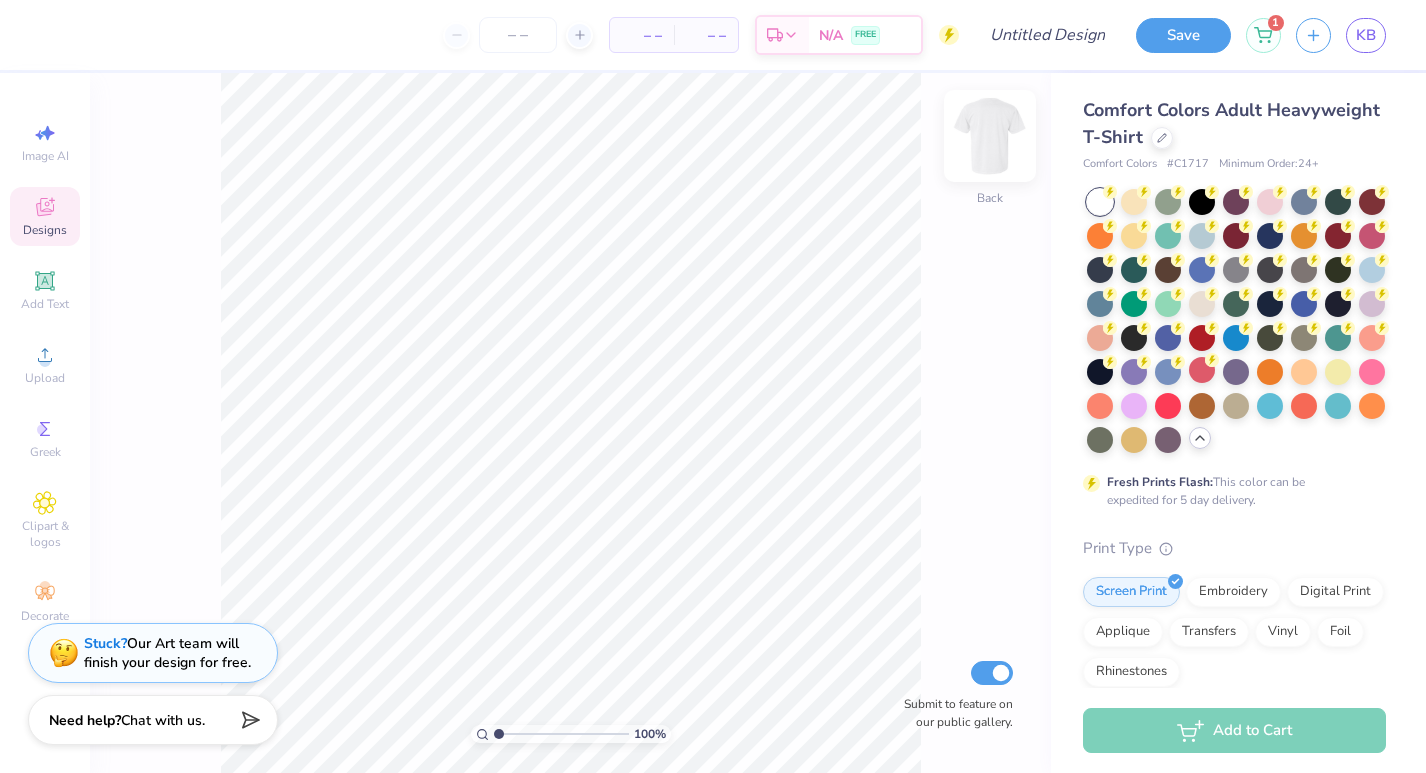 click at bounding box center [990, 136] 